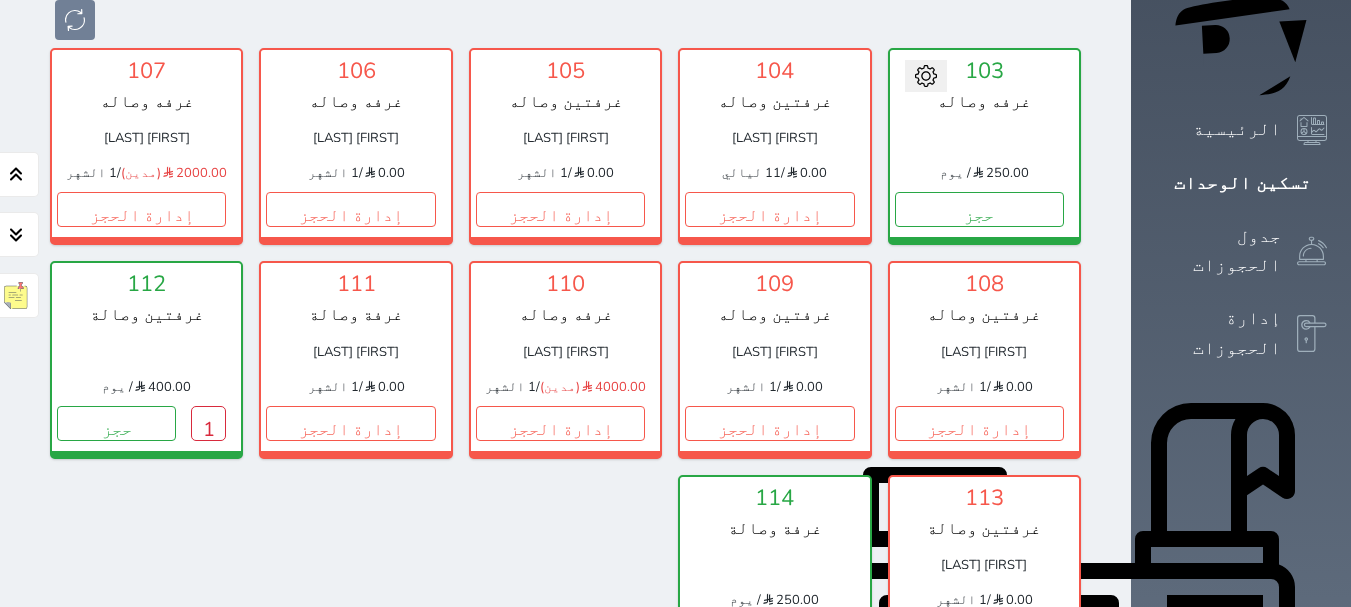 scroll, scrollTop: 278, scrollLeft: 0, axis: vertical 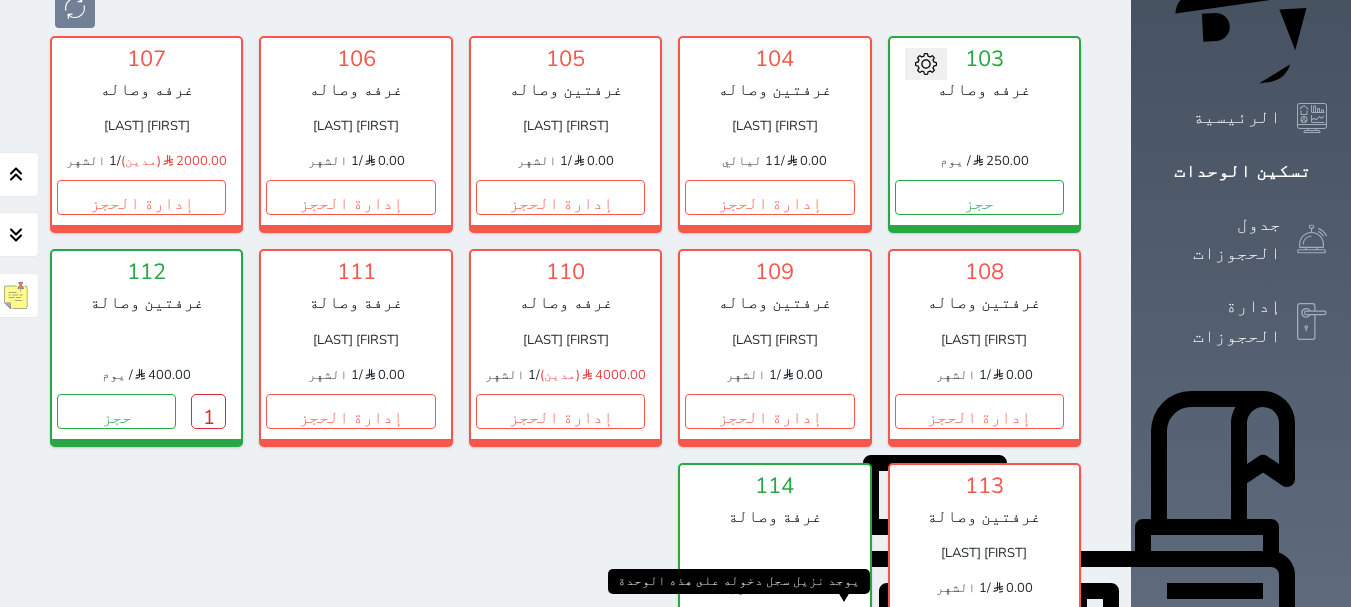 click on "1" at bounding box center [837, 624] 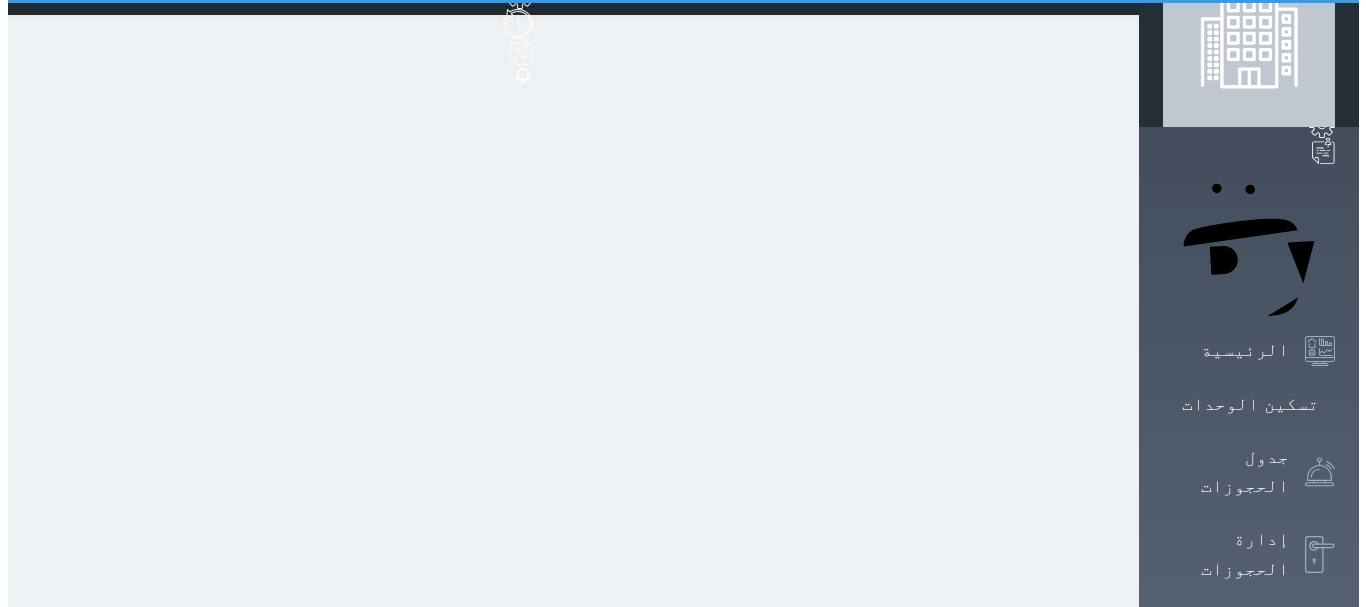 scroll, scrollTop: 0, scrollLeft: 0, axis: both 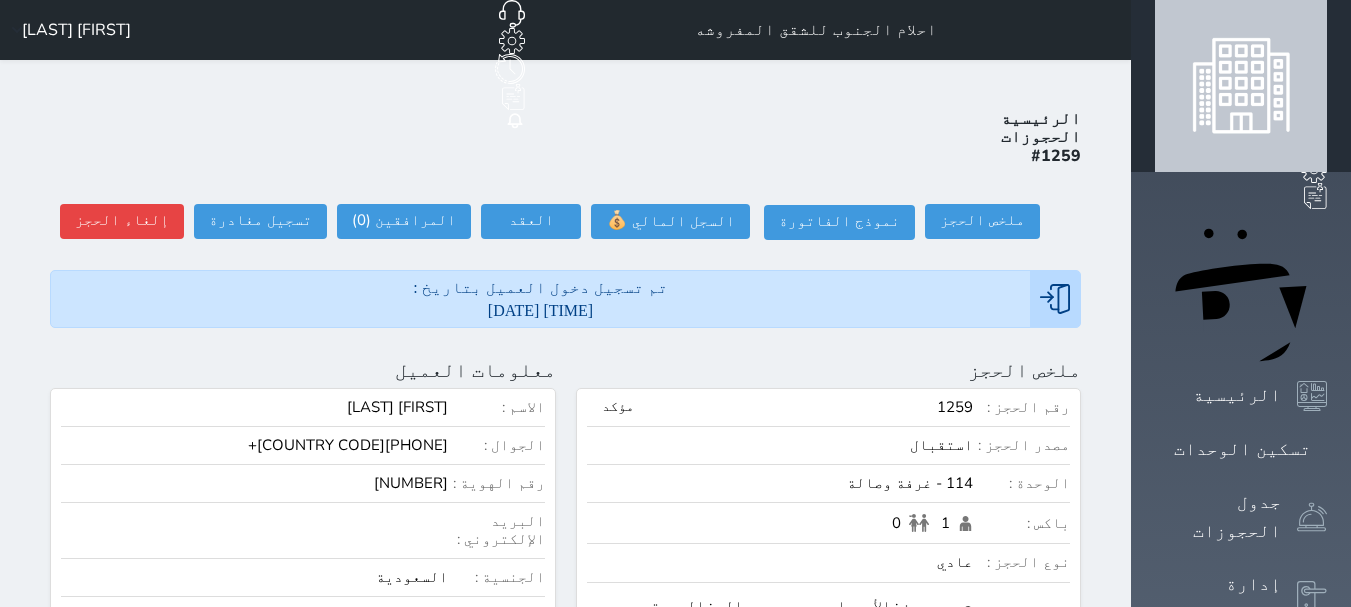 select 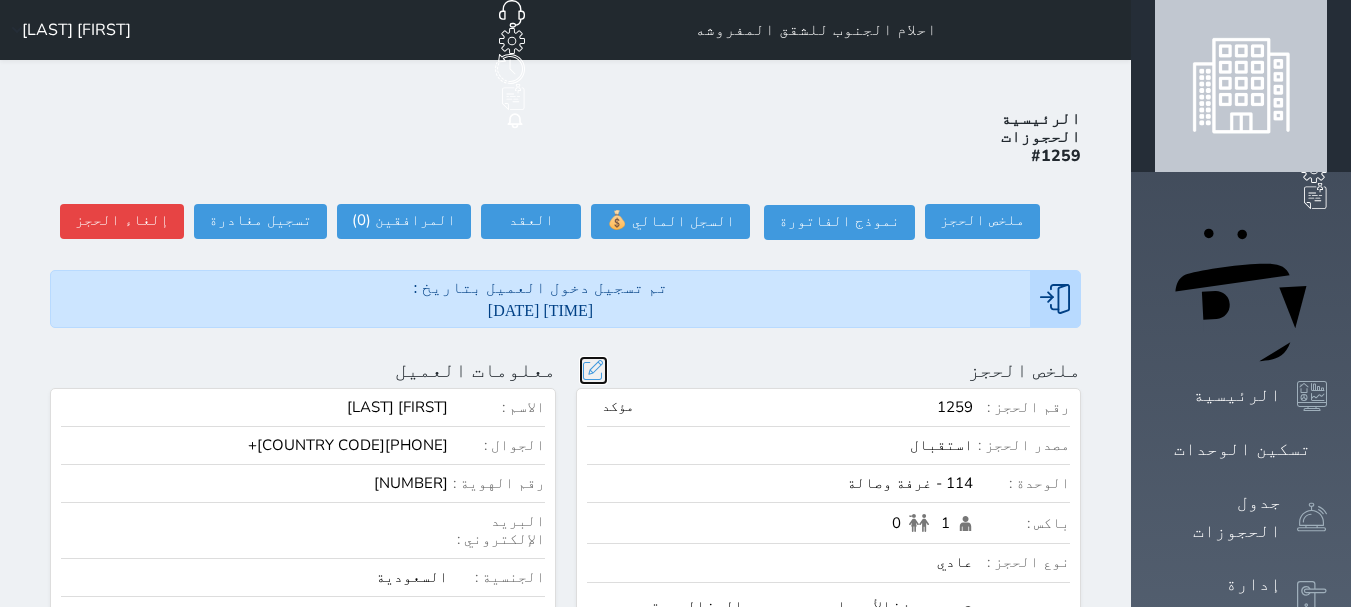 click at bounding box center (593, 370) 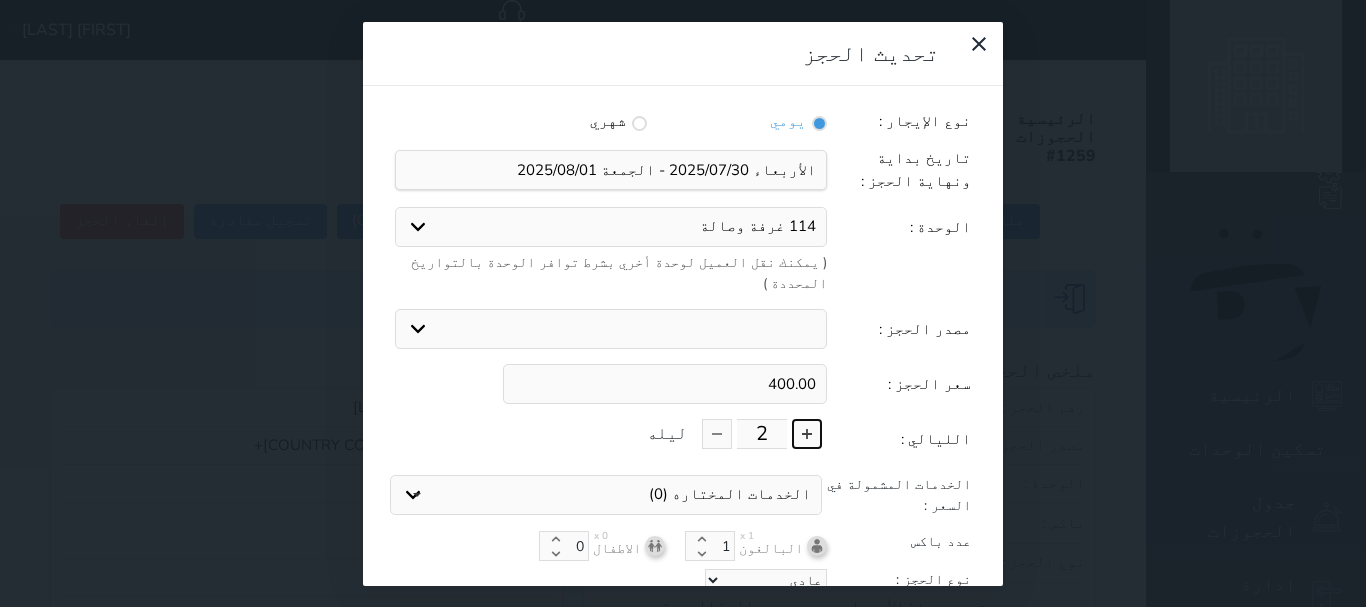 click at bounding box center (807, 434) 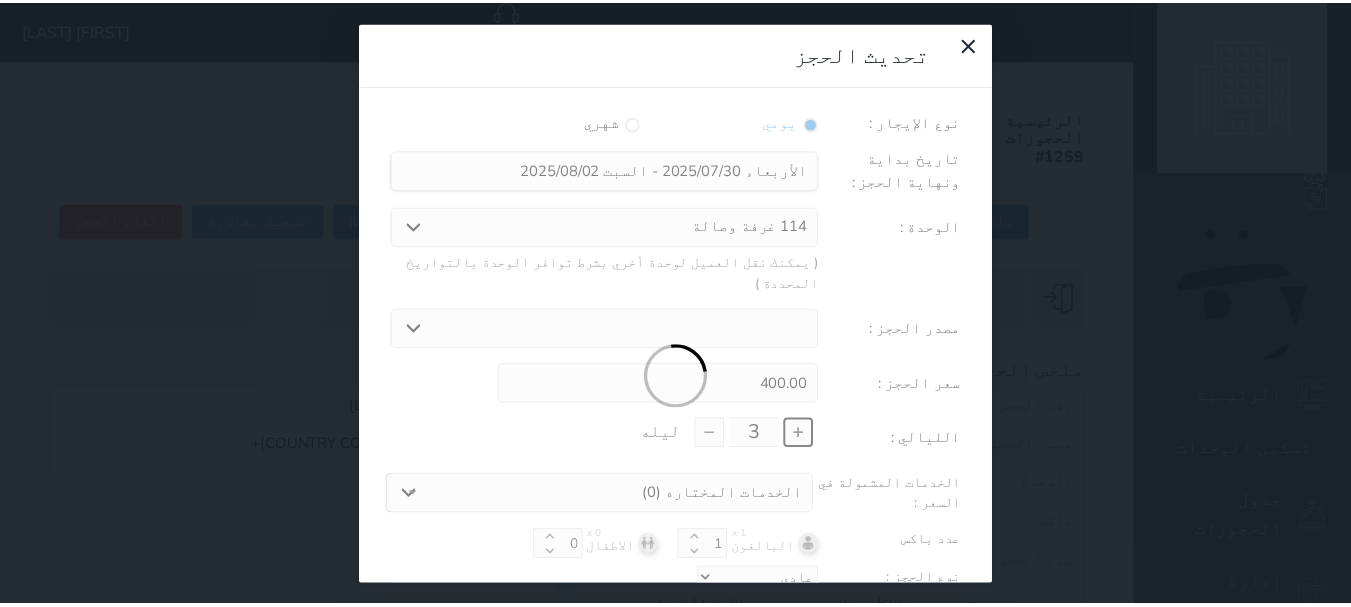 scroll, scrollTop: 45, scrollLeft: 0, axis: vertical 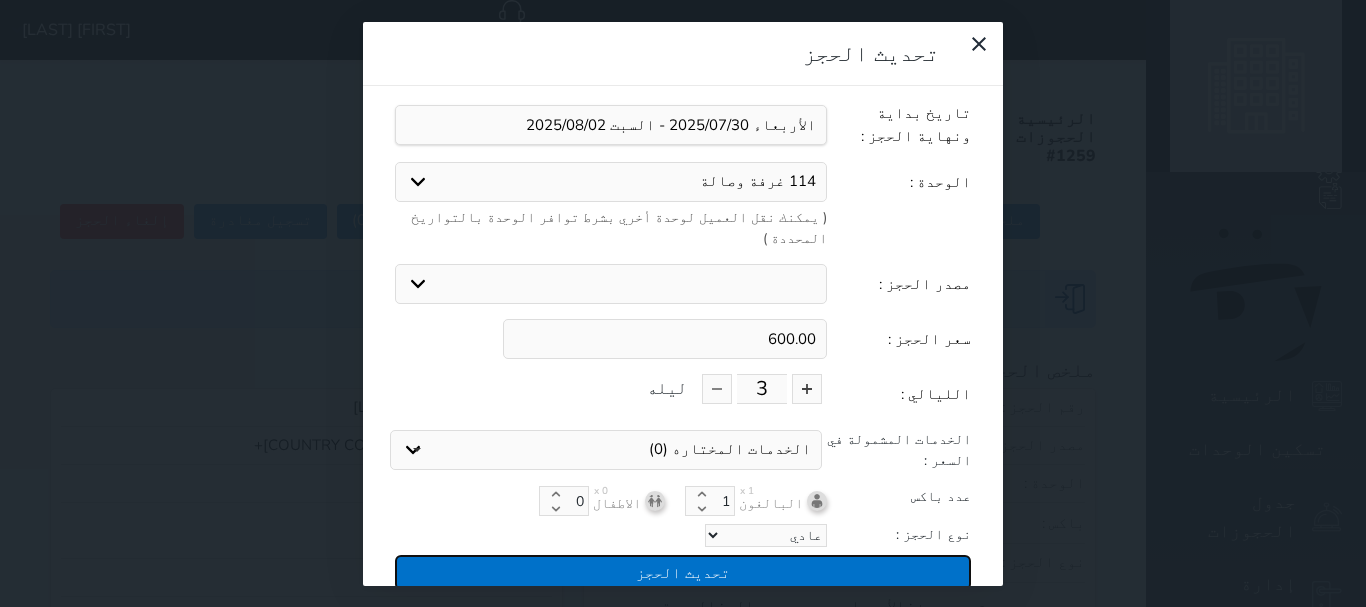 click on "تحديث الحجز" at bounding box center [683, 572] 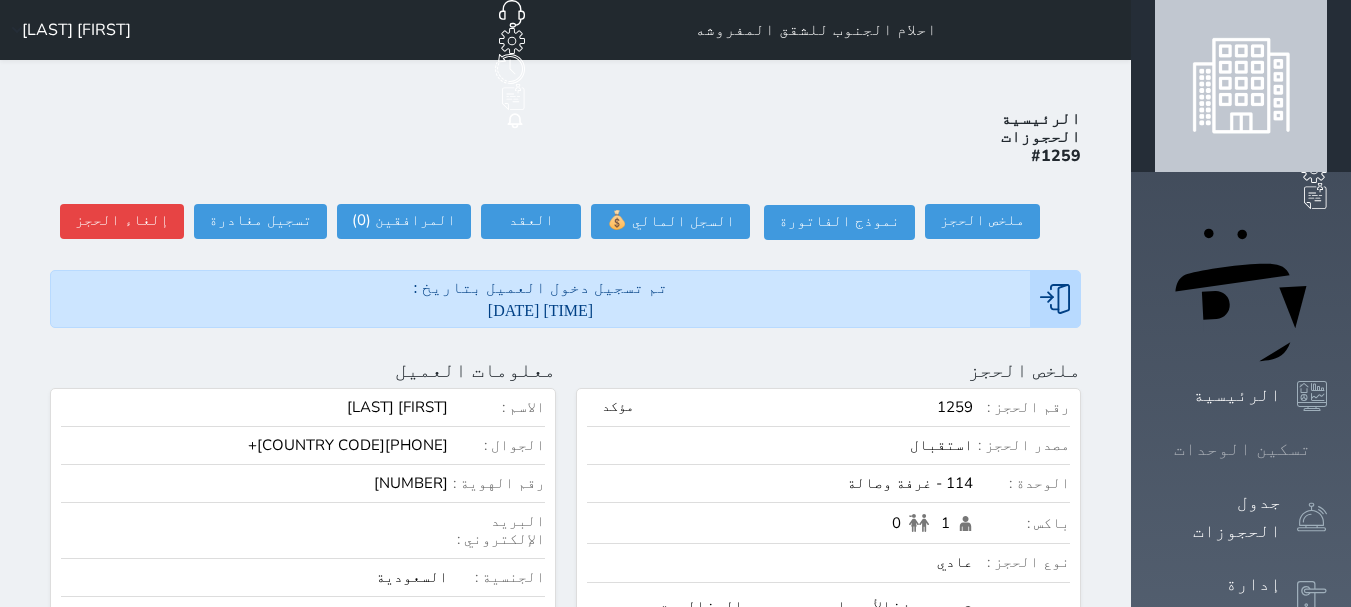 click on "تسكين الوحدات" at bounding box center (1242, 449) 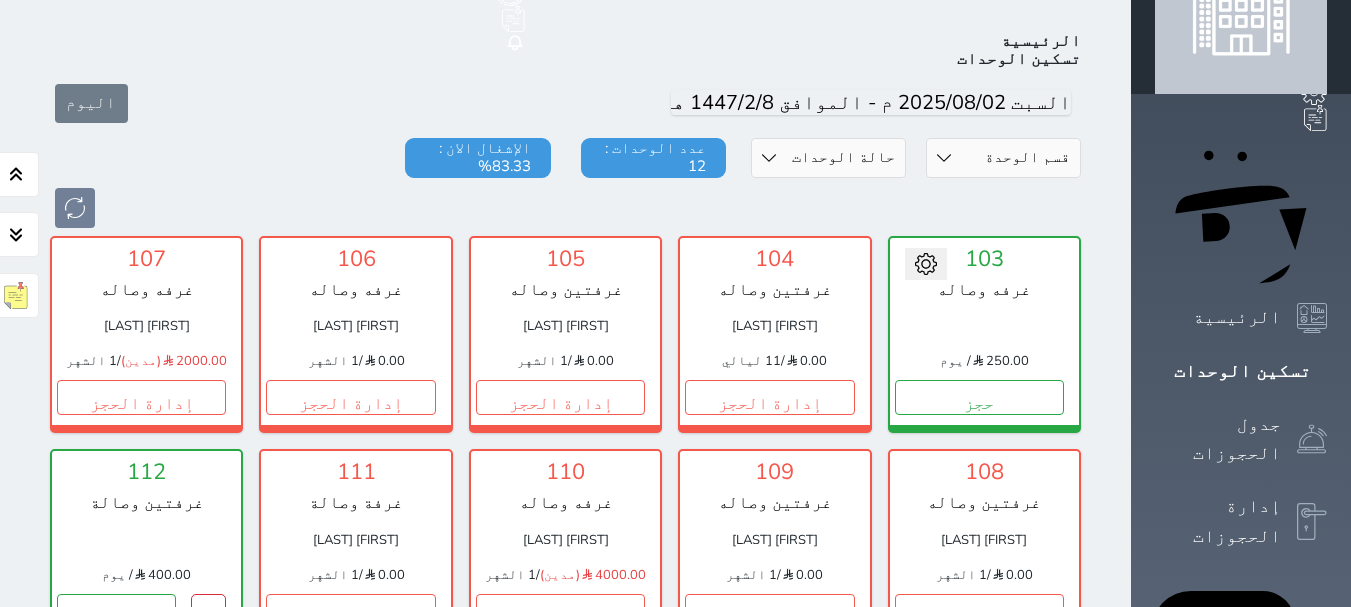 scroll, scrollTop: 178, scrollLeft: 0, axis: vertical 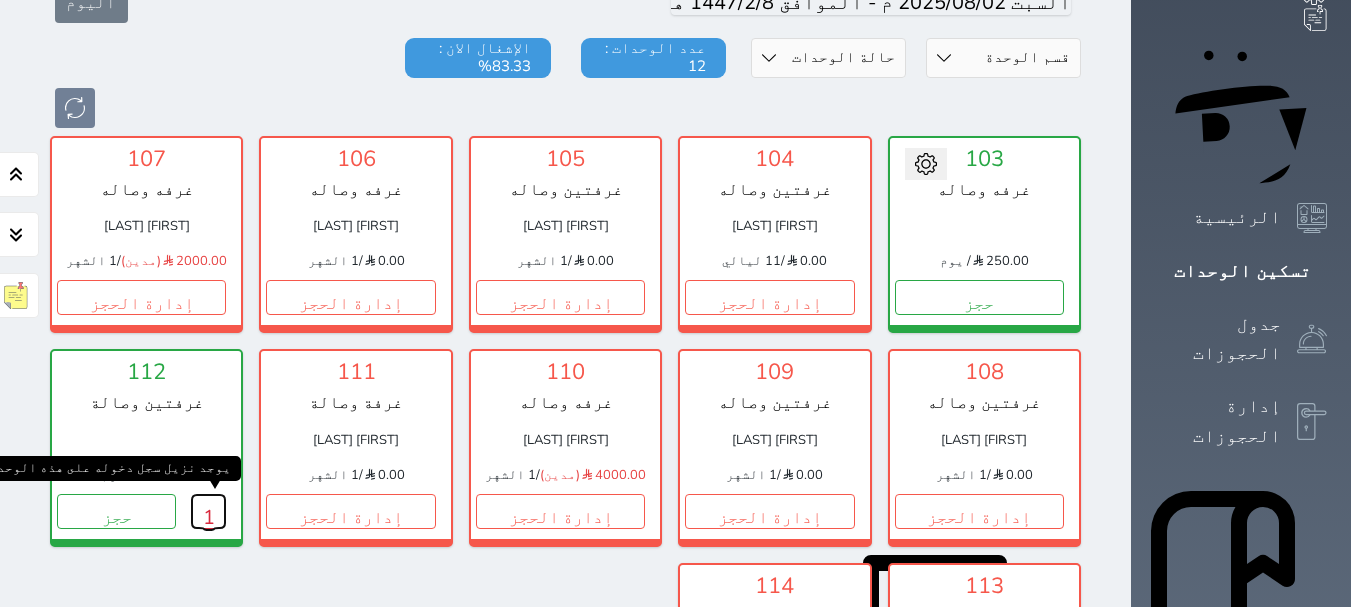 click on "1" at bounding box center [208, 511] 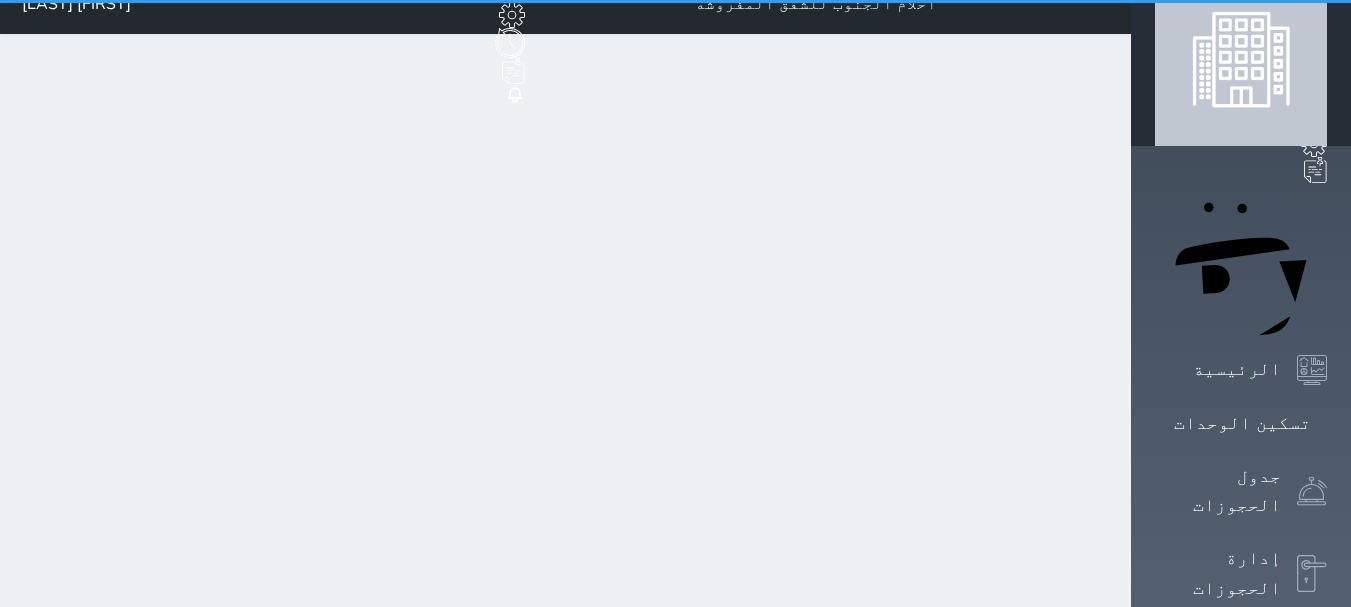 scroll, scrollTop: 0, scrollLeft: 0, axis: both 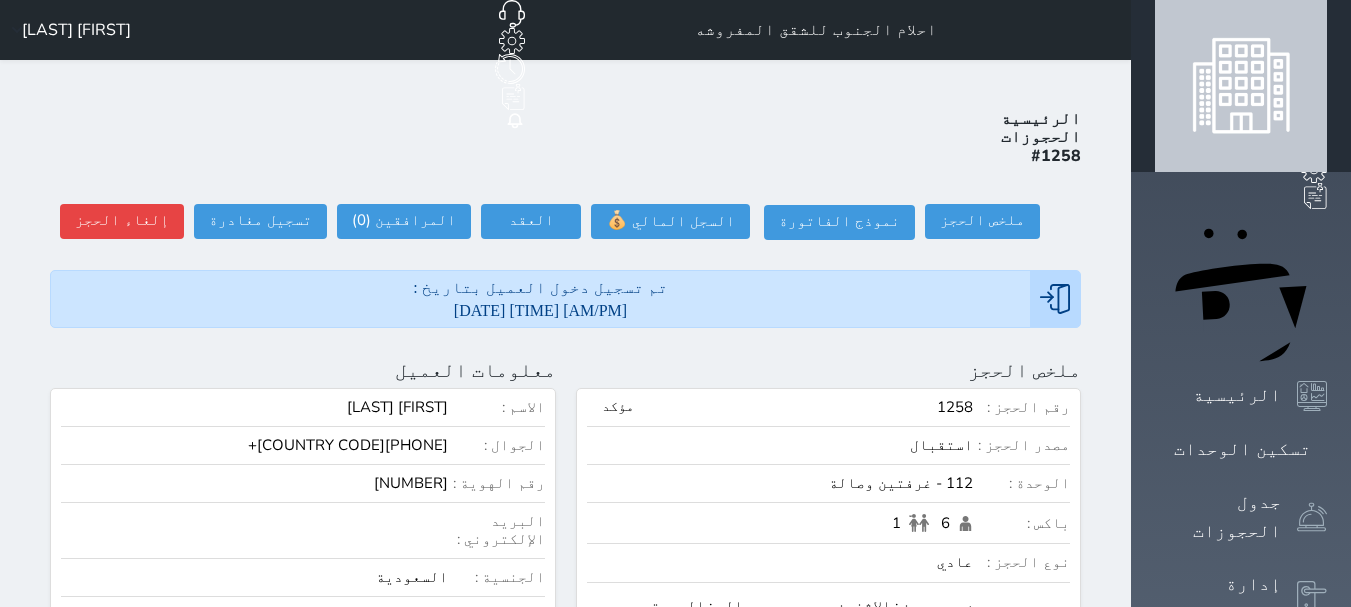 select 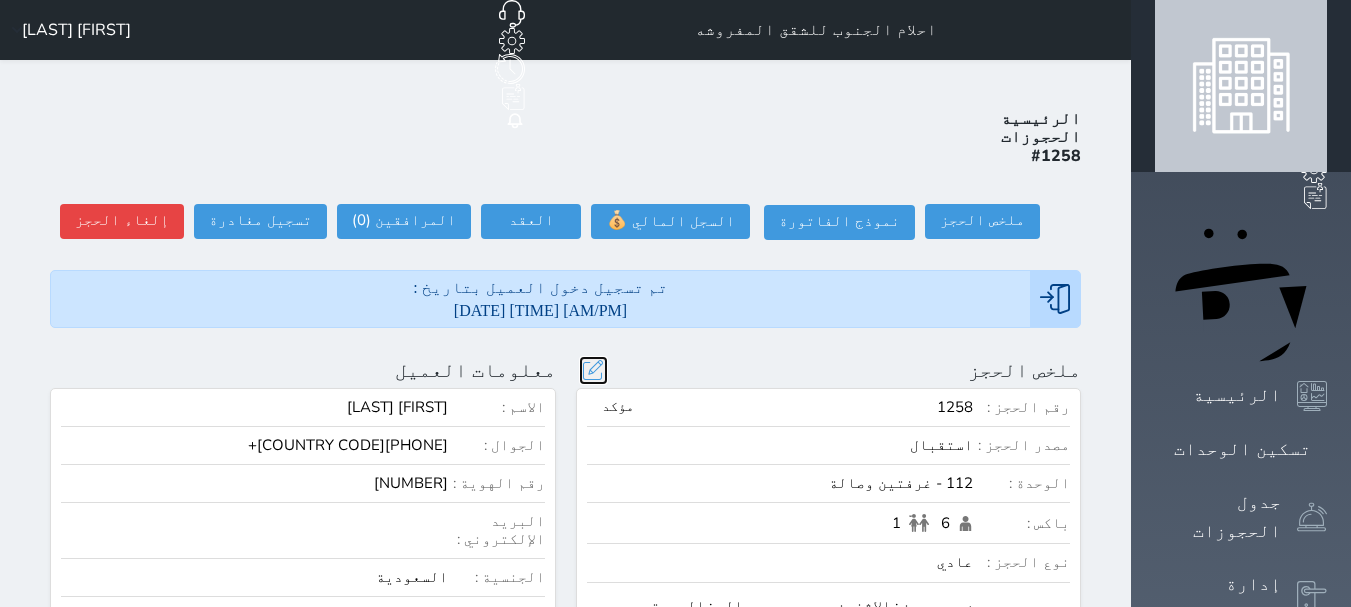 click at bounding box center [593, 370] 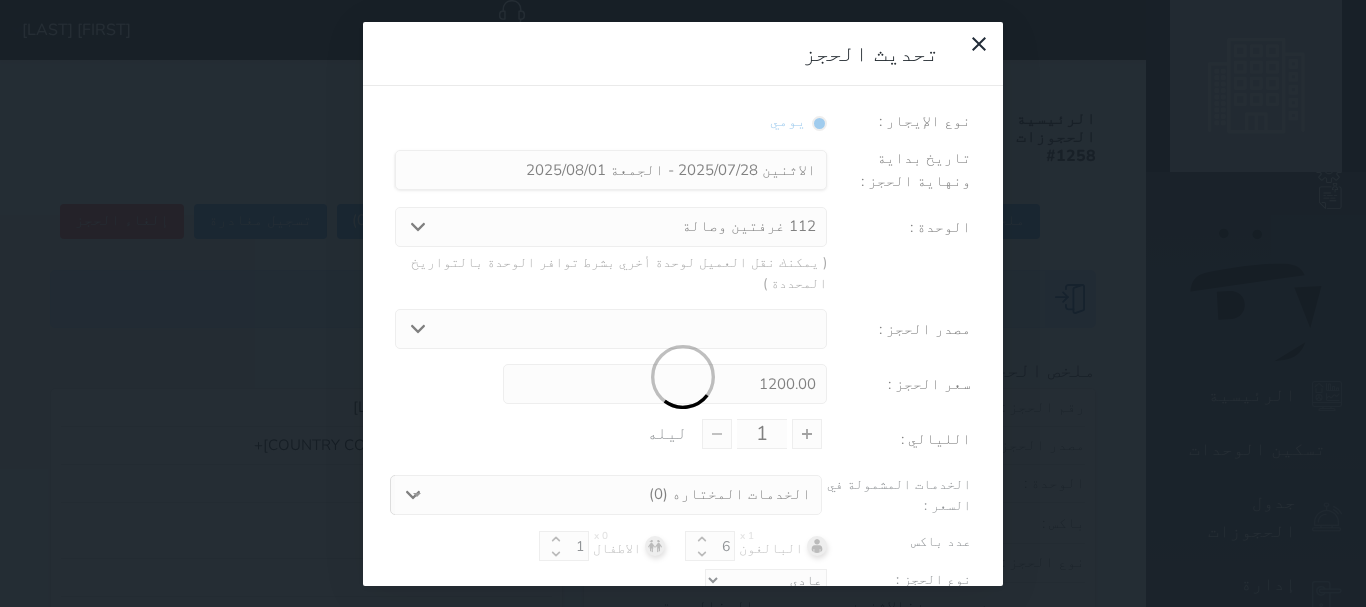 type on "4" 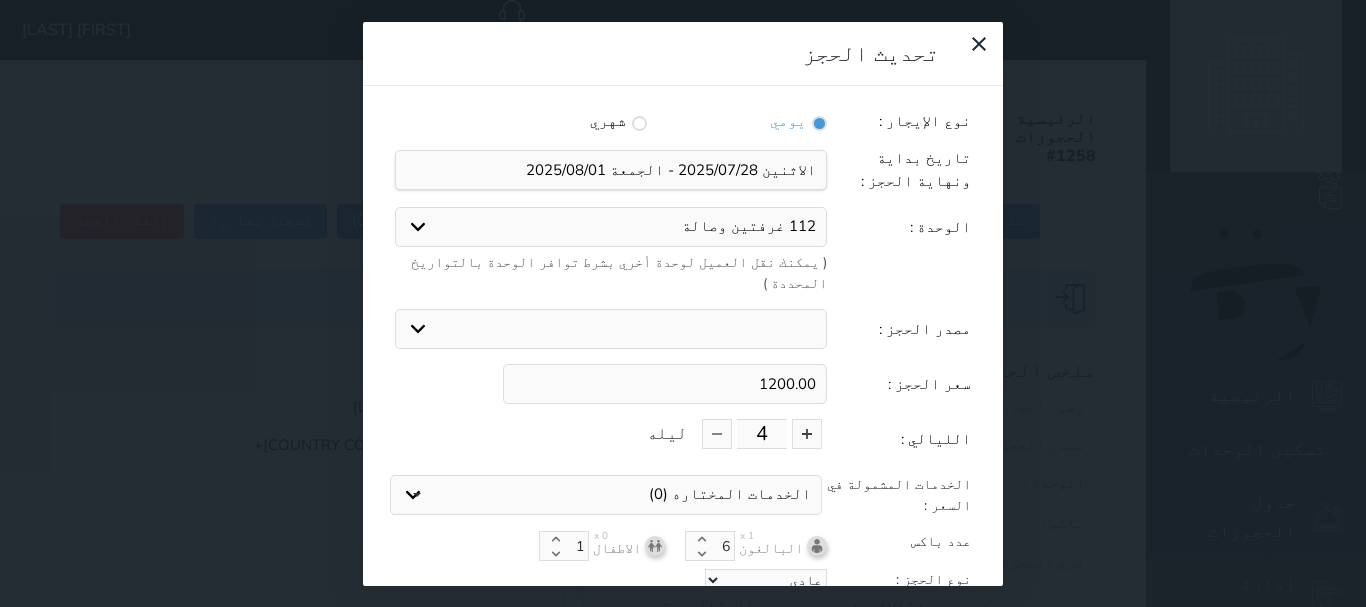 click on "تحديث الحجز                       نوع الإيجار :     يومي     شهري   تاريخ بداية ونهاية الحجز :     الوحدة :   112 غرفتين وصالة   103 غرفه وصاله   ( يمكنك نقل العميل لوحدة أخري بشرط توافر الوحدة بالتواريخ المحددة )   مصدر الحجز :   استقبال الموقع الإلكتروني بوكينج المسافر اكسبيديا مواقع التواصل الإجتماعي اويو اخرى     سعر الحجز :   [PRICE]         الليالي :     [NUMBER]     ليله    الخدمات المشمولة في السعر :   الخدمات المختاره (0)  تحديد الكل  ×  فطار   عدد باكس           البالغون   x 1   6                             الاطفال   x 0   1               نوع الحجز :
عادي
إقامة مجانية" at bounding box center [683, 303] 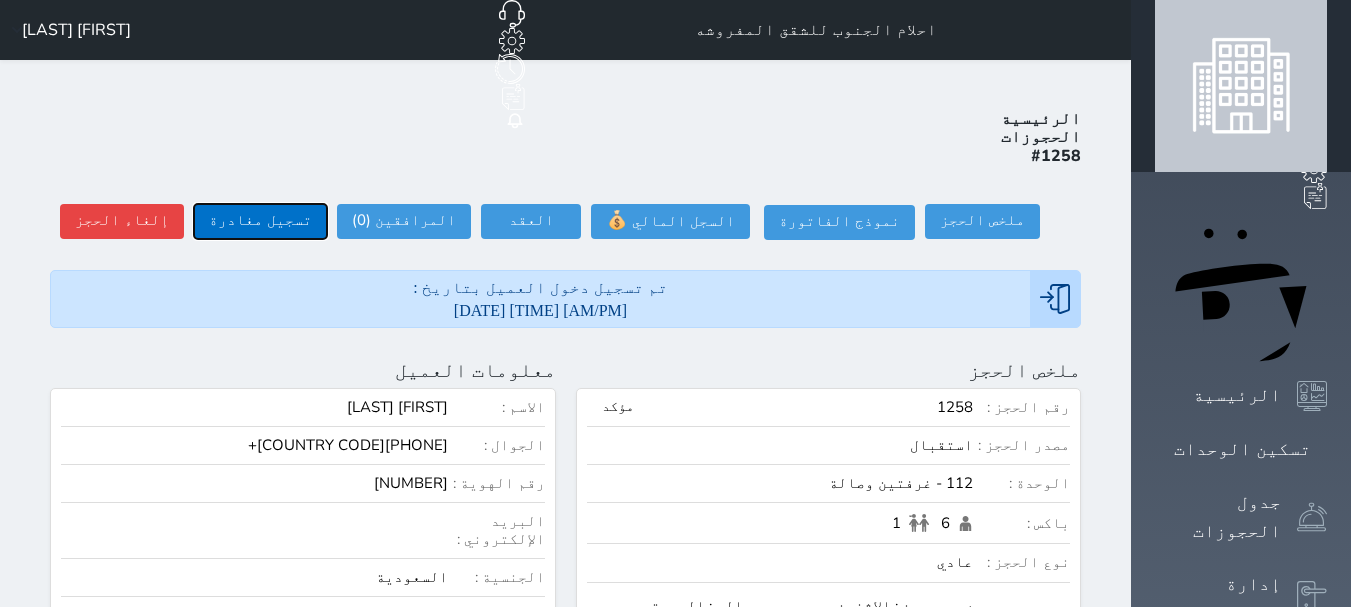 click on "تسجيل مغادرة" at bounding box center (260, 221) 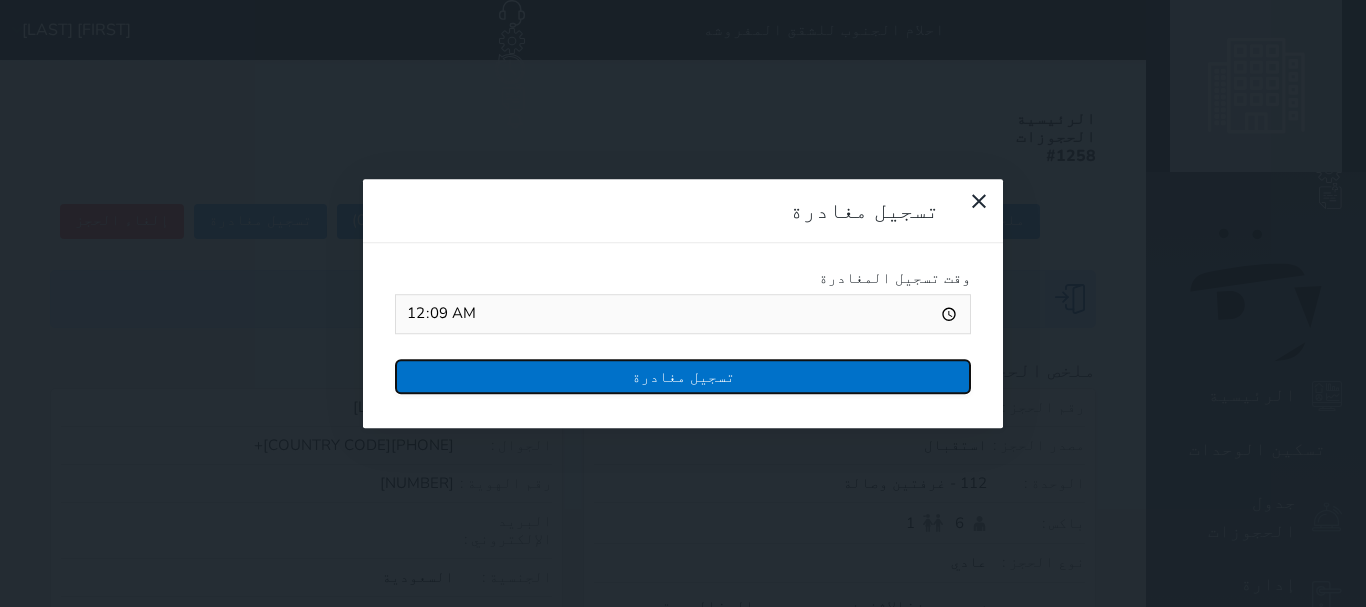 click on "تسجيل مغادرة" at bounding box center [683, 376] 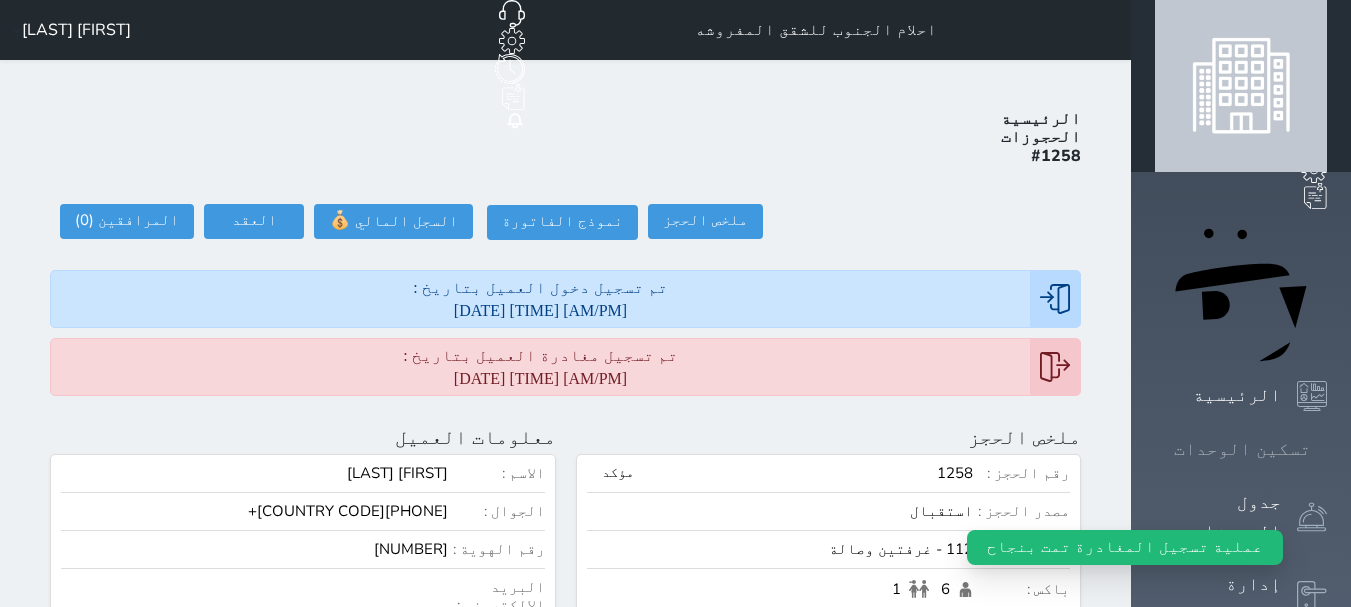 click on "تسكين الوحدات" at bounding box center (1242, 449) 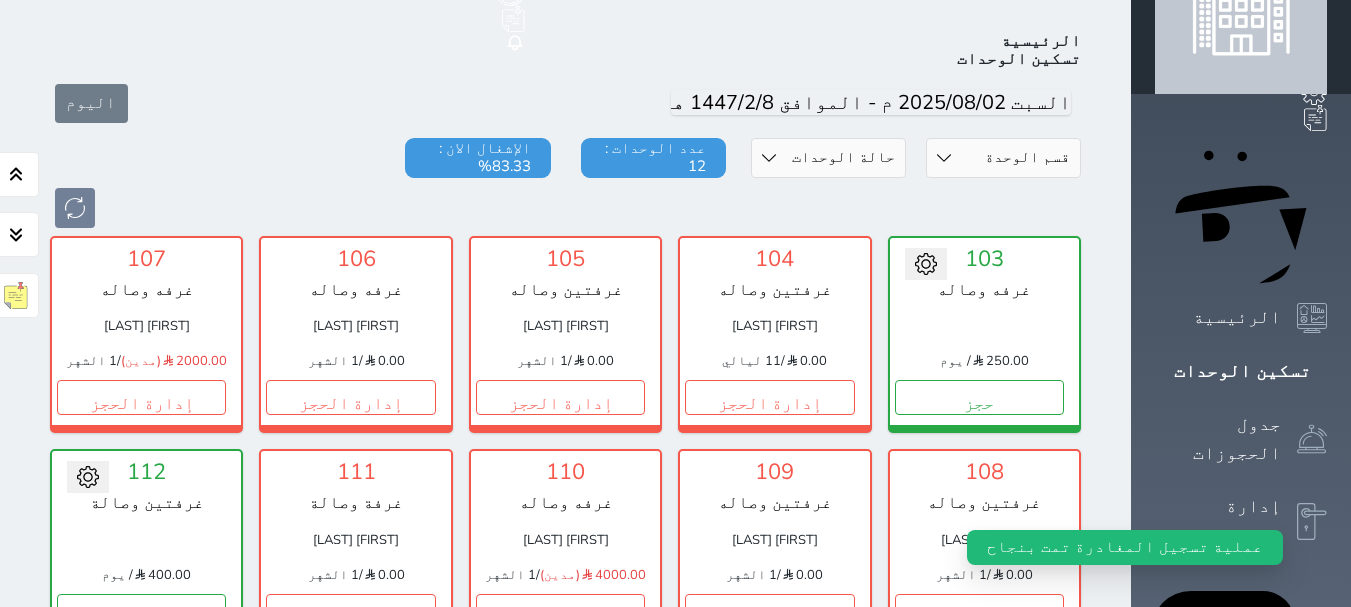scroll, scrollTop: 178, scrollLeft: 0, axis: vertical 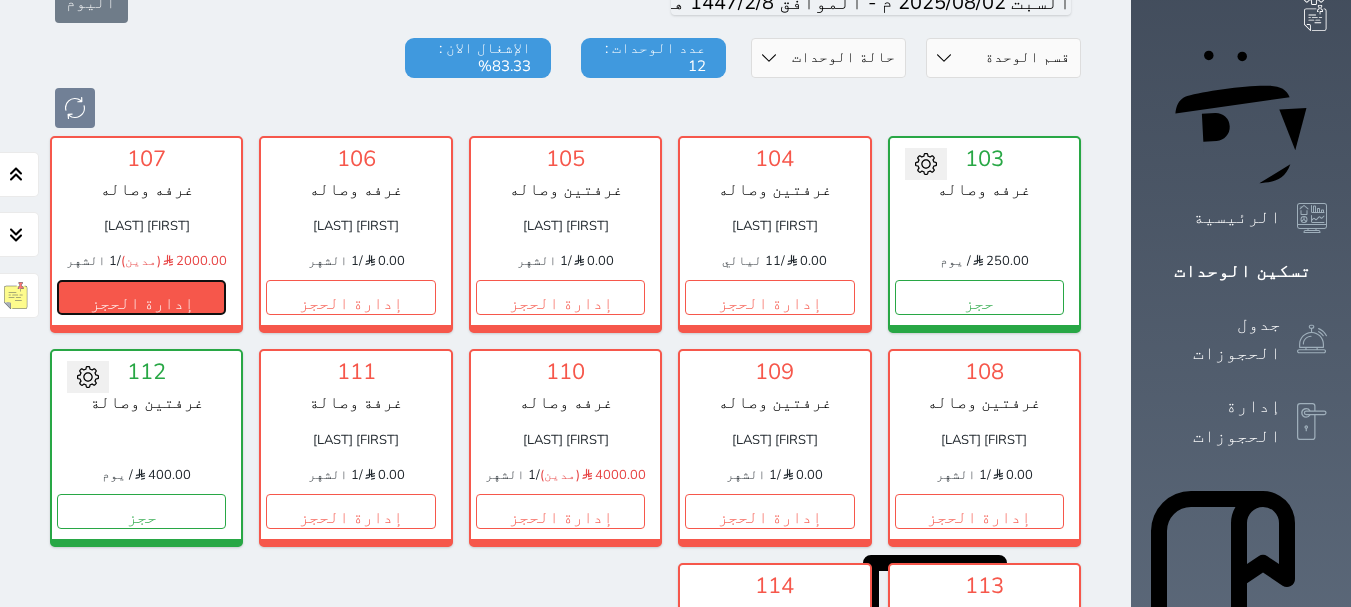 click on "إدارة الحجز" at bounding box center [141, 297] 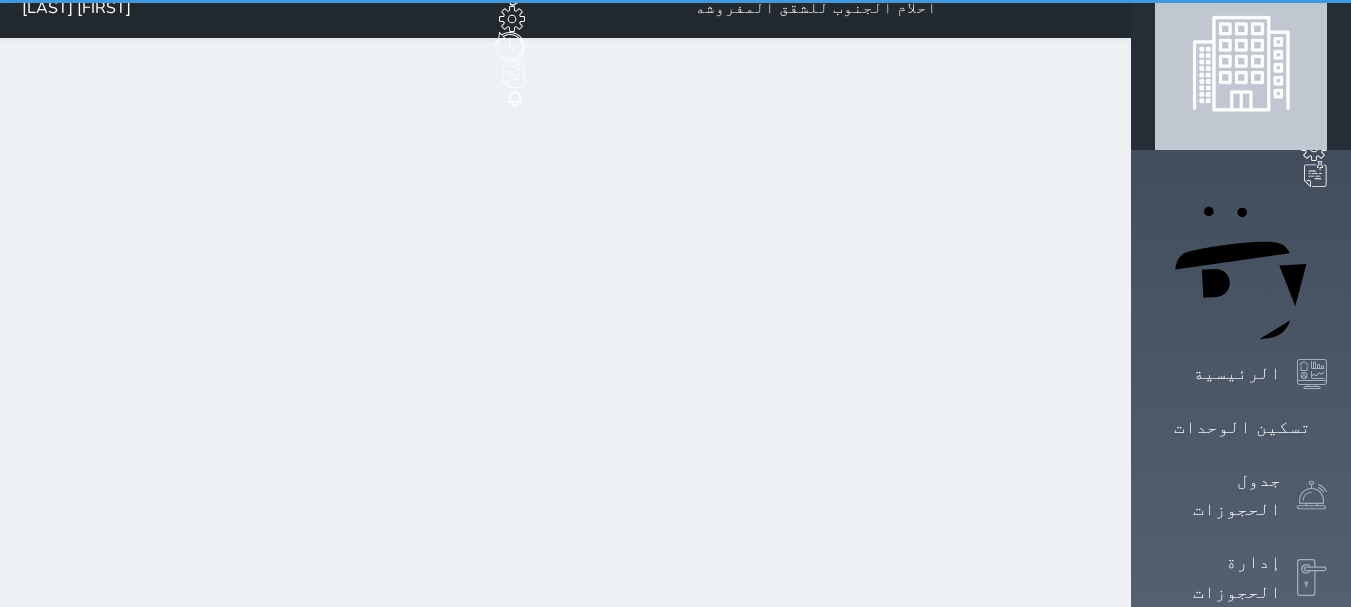 scroll, scrollTop: 0, scrollLeft: 0, axis: both 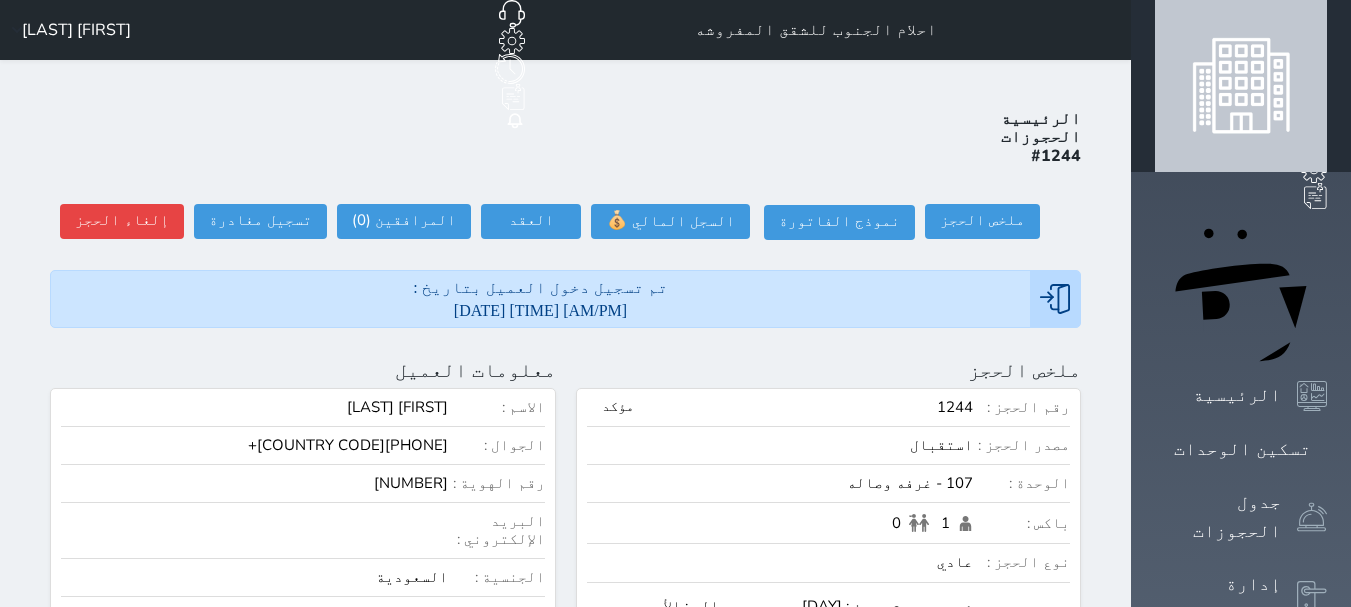 select 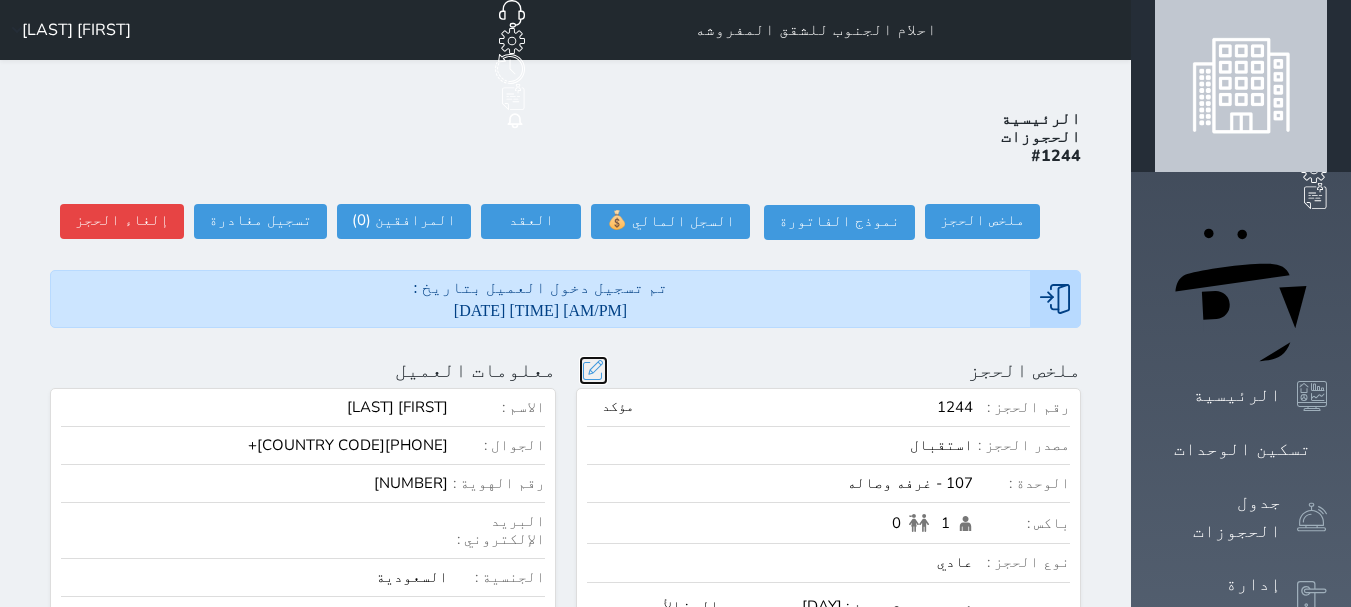 click at bounding box center [593, 370] 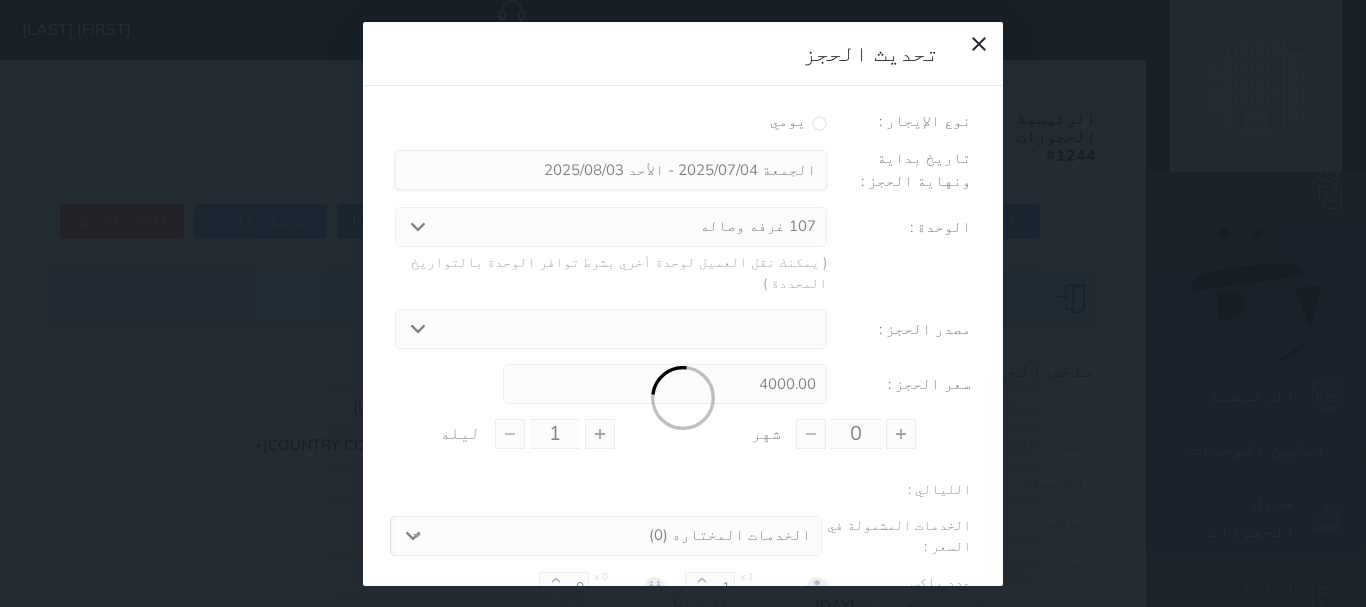 select 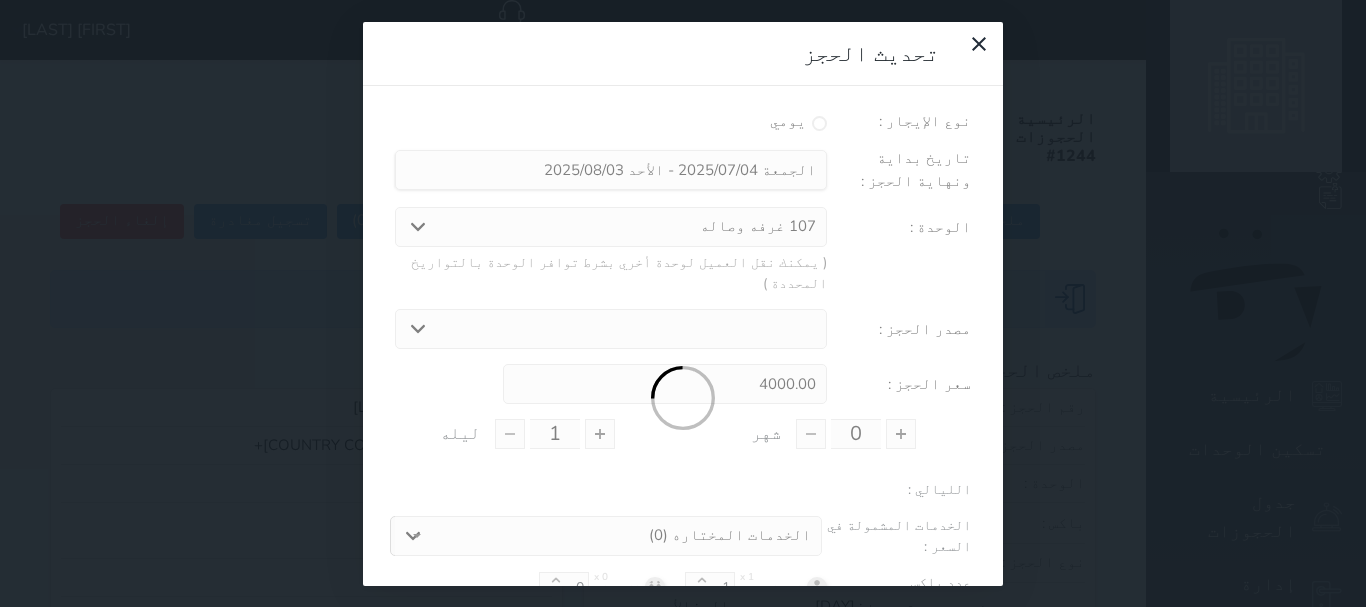 type on "1" 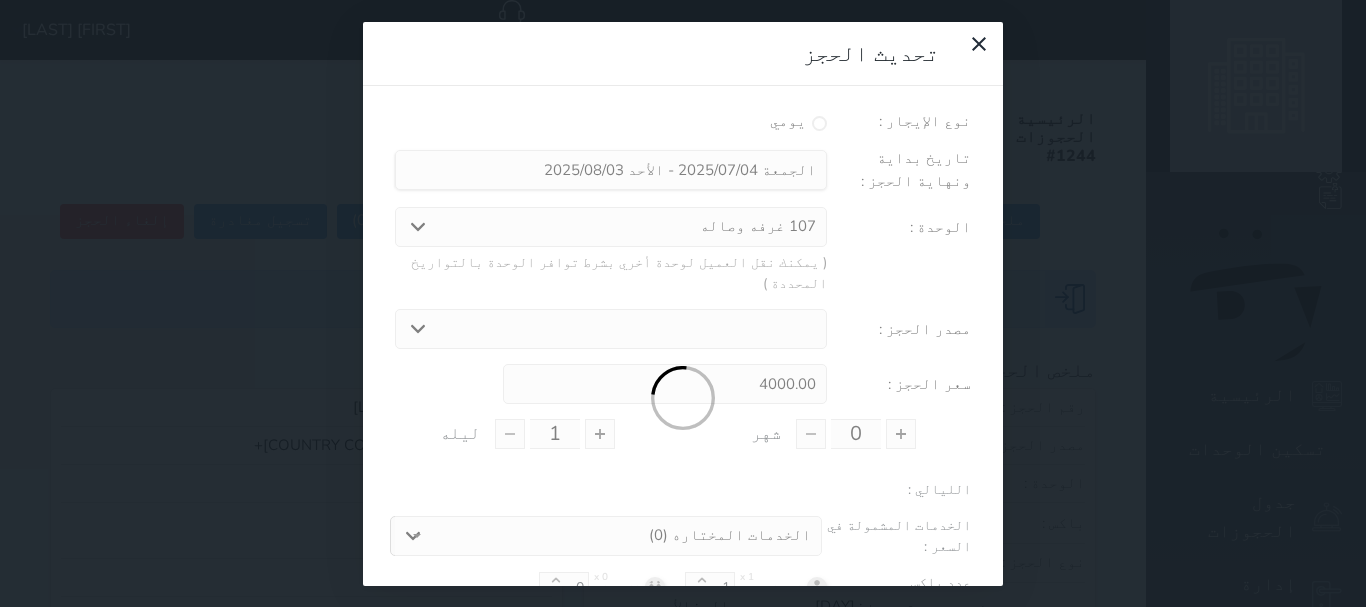 type on "0" 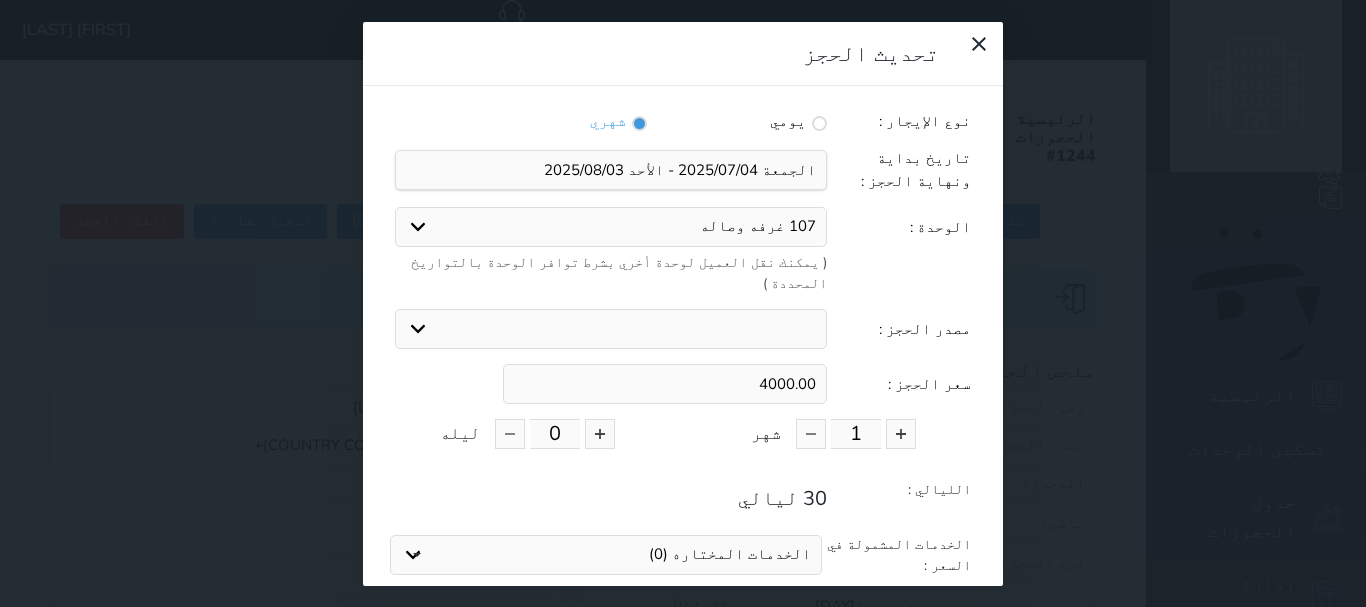 click on "تحديث الحجز                       نوع الإيجار :     يومي     شهري   تاريخ بداية ونهاية الحجز :     الوحدة :   107 غرفه وصاله   103 غرفه وصاله 112 غرفتين وصالة   ( يمكنك نقل العميل لوحدة أخري بشرط توافر الوحدة بالتواريخ المحددة )   مصدر الحجز :   استقبال الموقع الإلكتروني بوكينج المسافر اكسبيديا مواقع التواصل الإجتماعي اويو اخرى     سعر الحجز :   [PRICE]         1     شهر     0     ليله   الليالي :   [NUMBER] ليالي   الخدمات المشمولة في السعر :   الخدمات المختاره (0)  تحديد الكل  ×  فطار   عدد باكس           البالغون   x 1   1                             الاطفال   x 0   0               نوع الحجز :
عادي
تحديث الحجز" at bounding box center [683, 303] 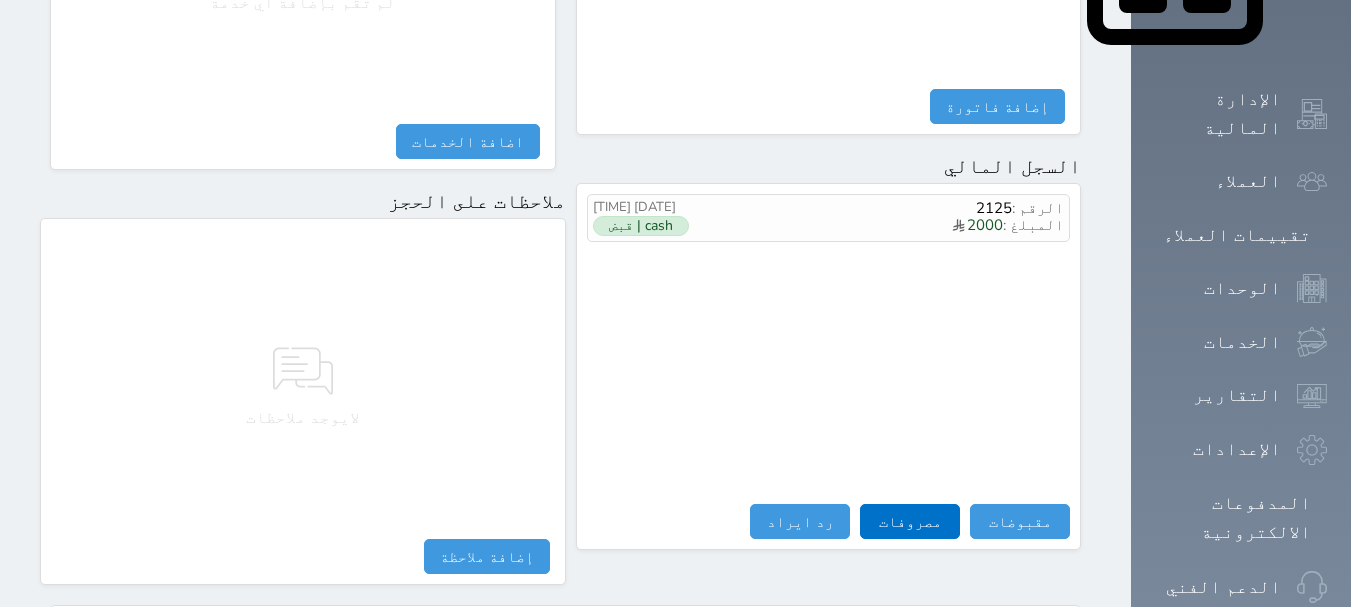 scroll, scrollTop: 1119, scrollLeft: 0, axis: vertical 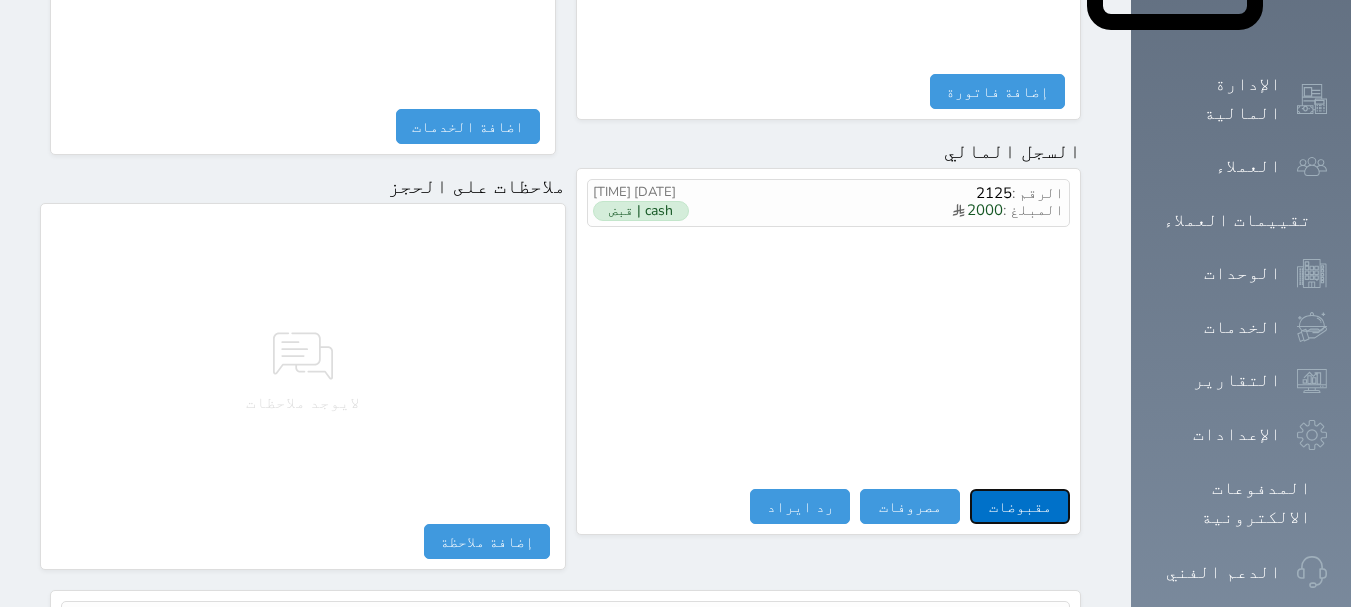 click on "مقبوضات" at bounding box center [1020, 506] 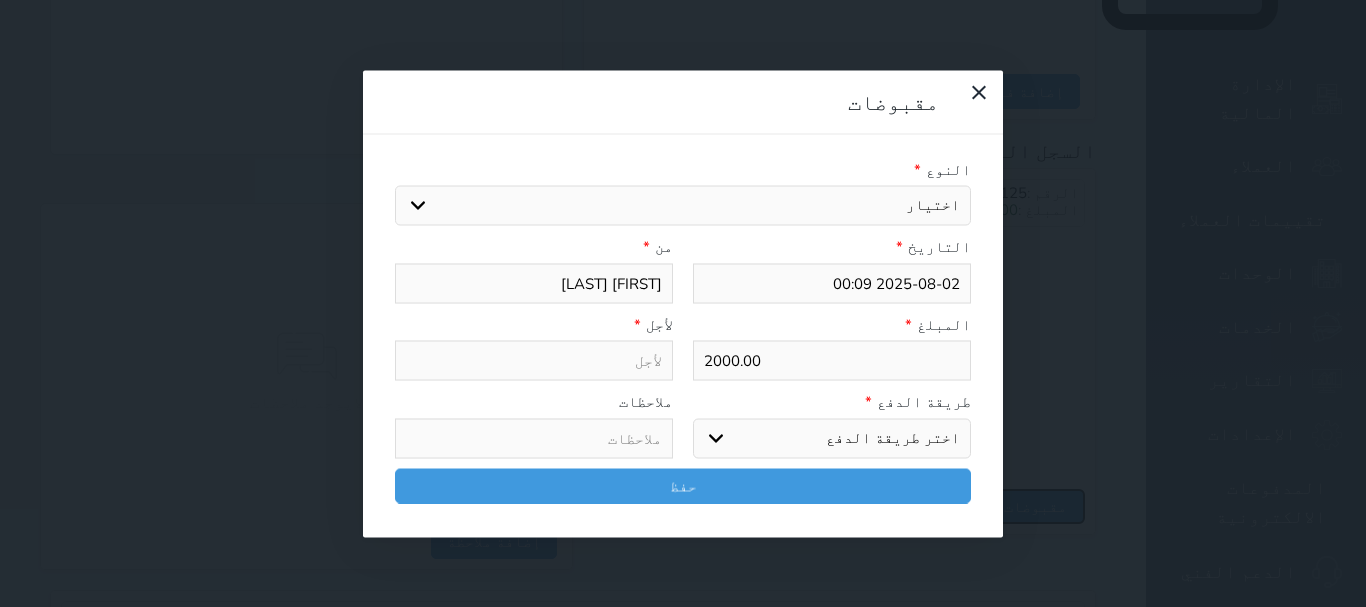 select 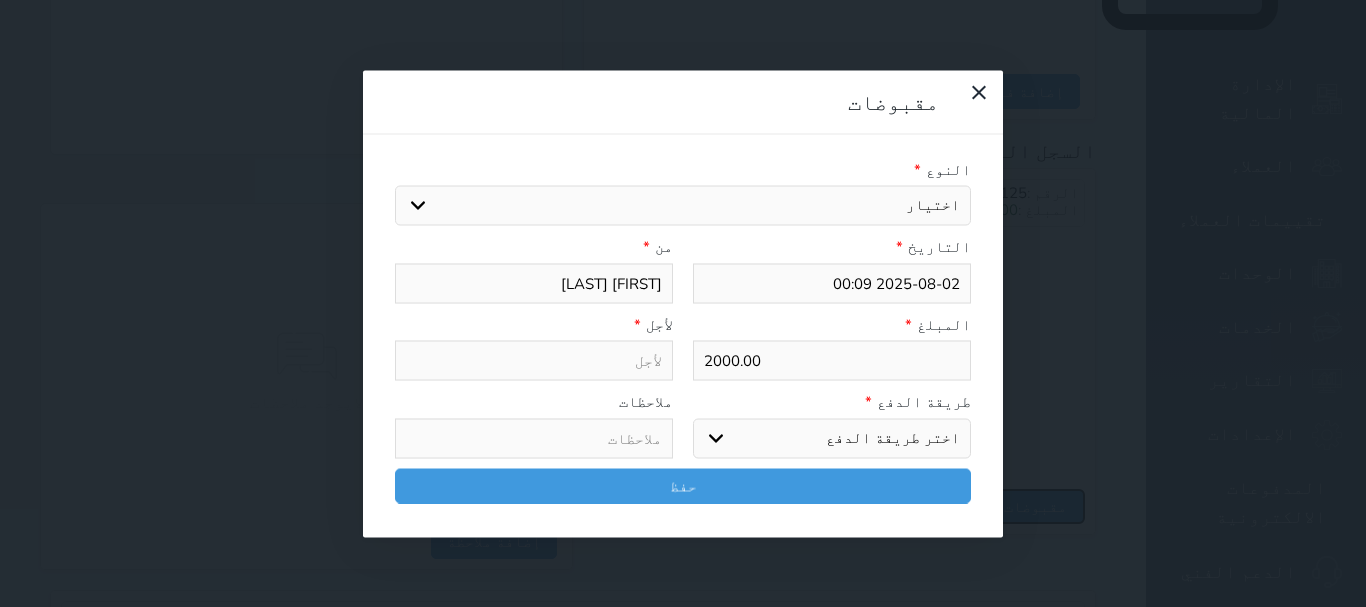 select 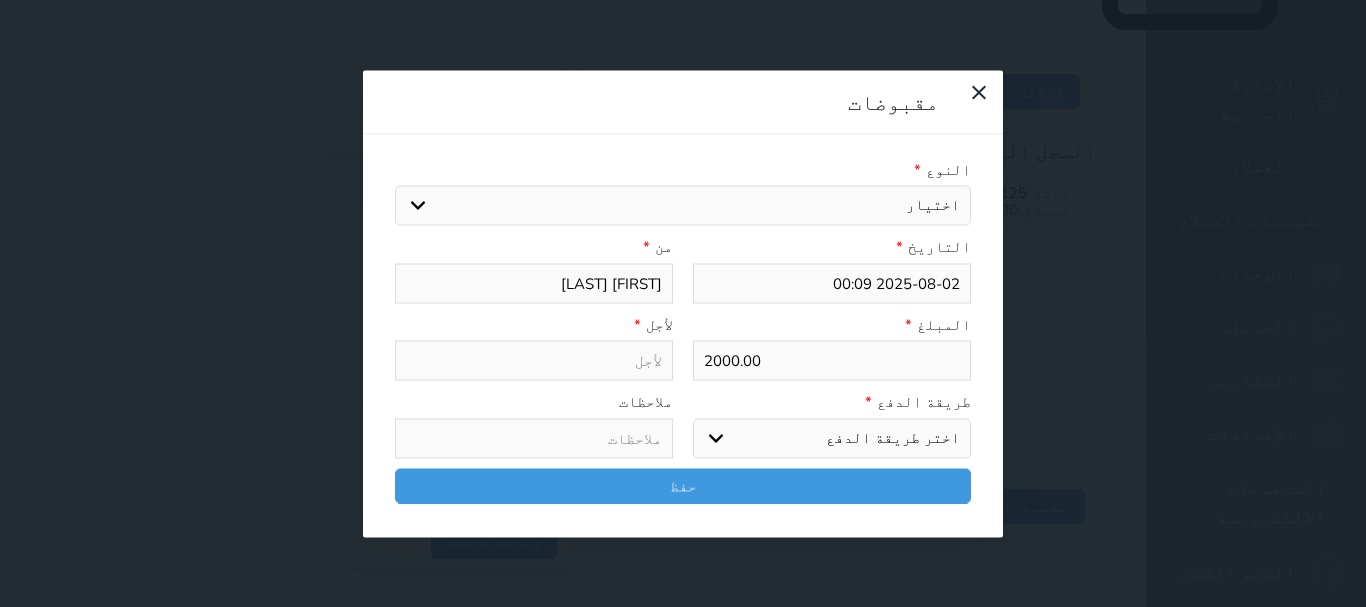 click on "اختيار   مقبوضات عامة قيمة إيجار فواتير تامين عربون لا ينطبق آخر مغسلة واي فاي - الإنترنت مواقف السيارات طعام الأغذية والمشروبات مشروبات المشروبات الباردة المشروبات الساخنة الإفطار غداء عشاء مخبز و كعك حمام سباحة الصالة الرياضية سبا و خدمات الجمال اختيار وإسقاط (خدمات النقل) ميني بار كابل - تلفزيون سرير إضافي تصفيف الشعر التسوق خدمات الجولات السياحية المنظمة خدمات الدليل السياحي" at bounding box center (683, 206) 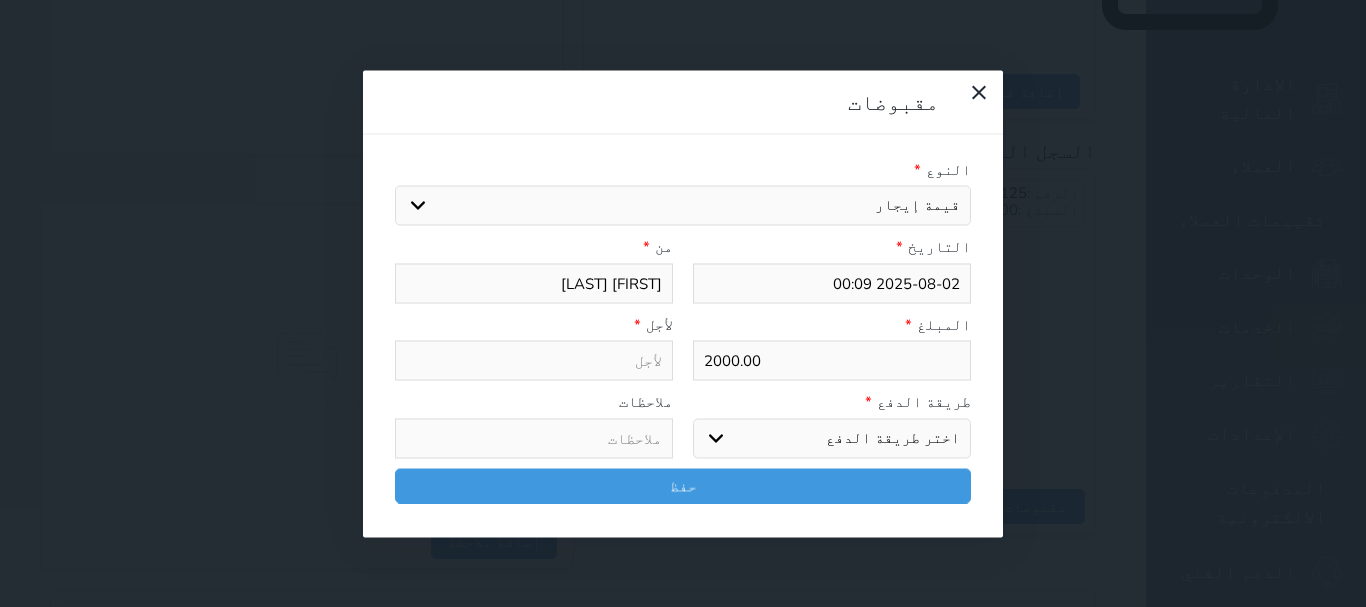 click on "اختيار   مقبوضات عامة قيمة إيجار فواتير تامين عربون لا ينطبق آخر مغسلة واي فاي - الإنترنت مواقف السيارات طعام الأغذية والمشروبات مشروبات المشروبات الباردة المشروبات الساخنة الإفطار غداء عشاء مخبز و كعك حمام سباحة الصالة الرياضية سبا و خدمات الجمال اختيار وإسقاط (خدمات النقل) ميني بار كابل - تلفزيون سرير إضافي تصفيف الشعر التسوق خدمات الجولات السياحية المنظمة خدمات الدليل السياحي" at bounding box center [683, 206] 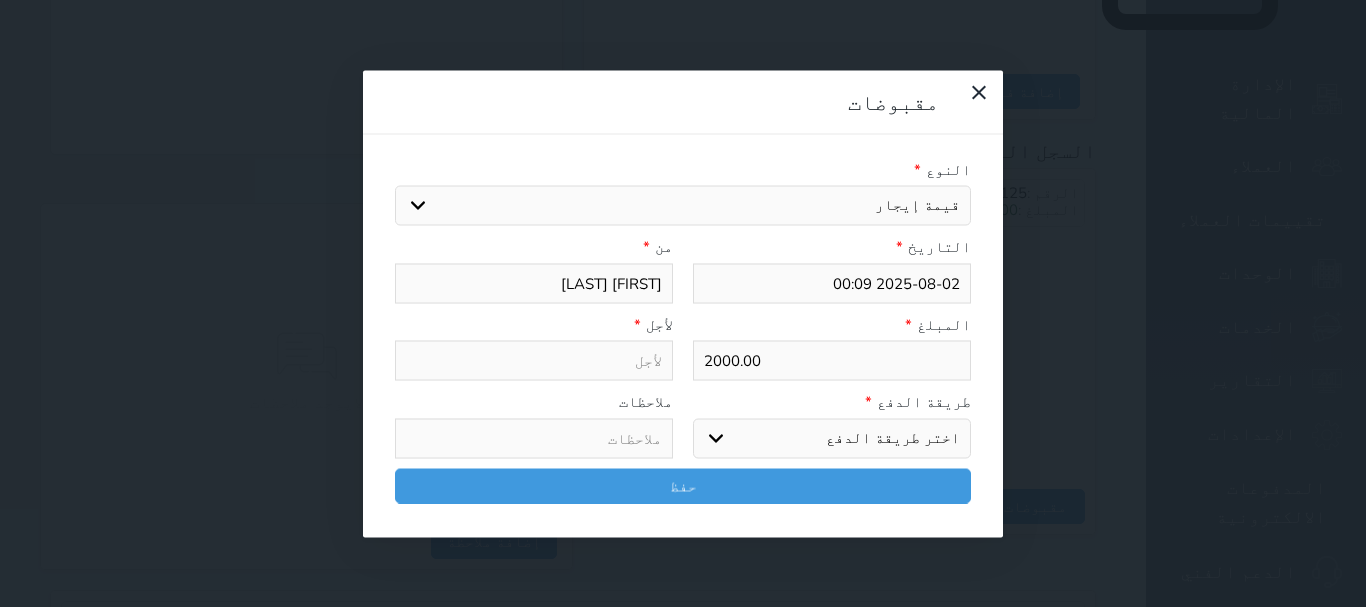 type on "قيمة إيجار - الوحدة - 107" 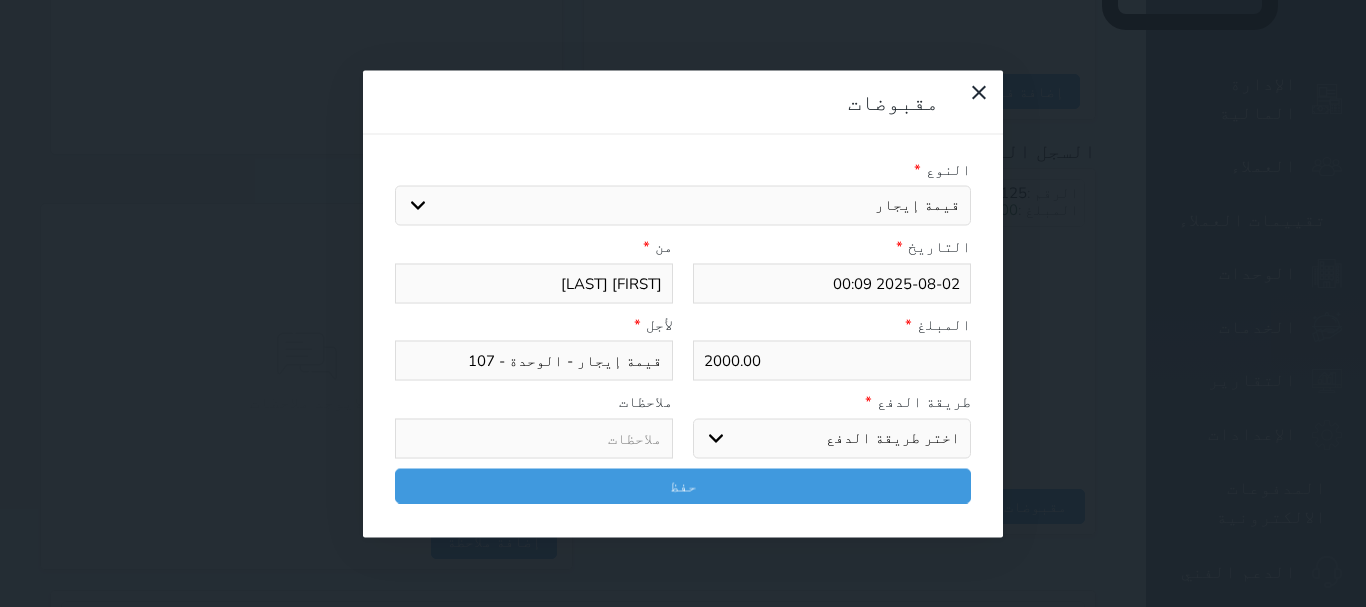 click on "اختر طريقة الدفع   دفع نقدى   تحويل بنكى   مدى   بطاقة ائتمان   آجل" at bounding box center (832, 438) 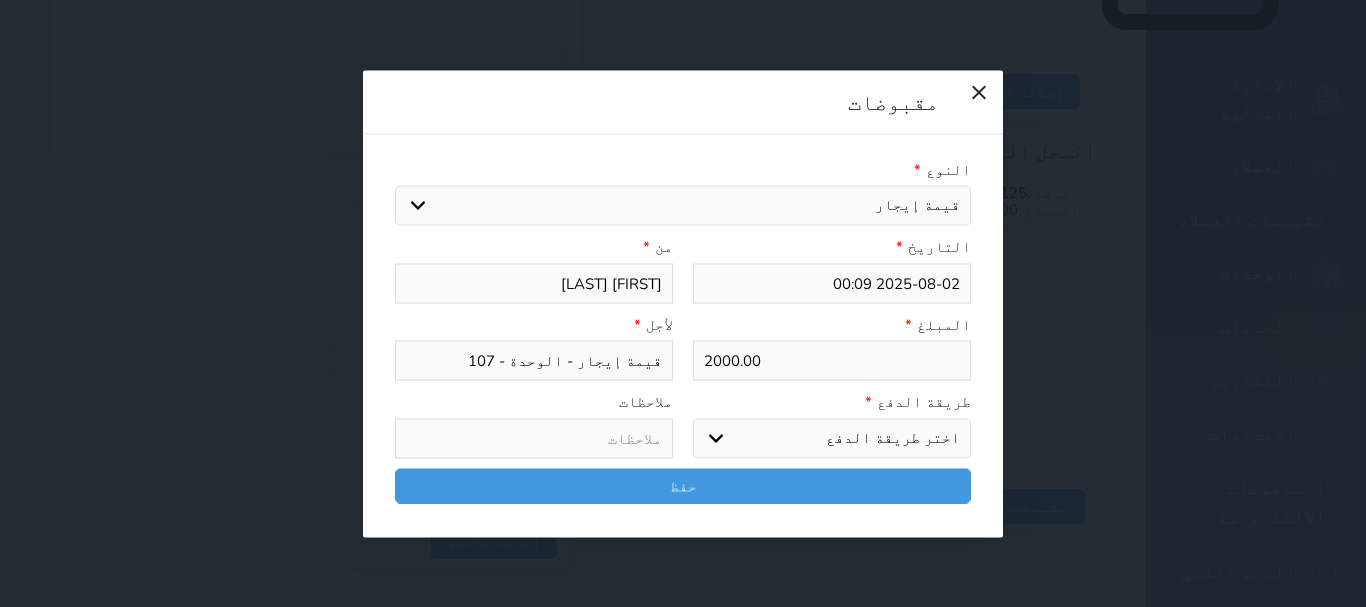 select on "cash" 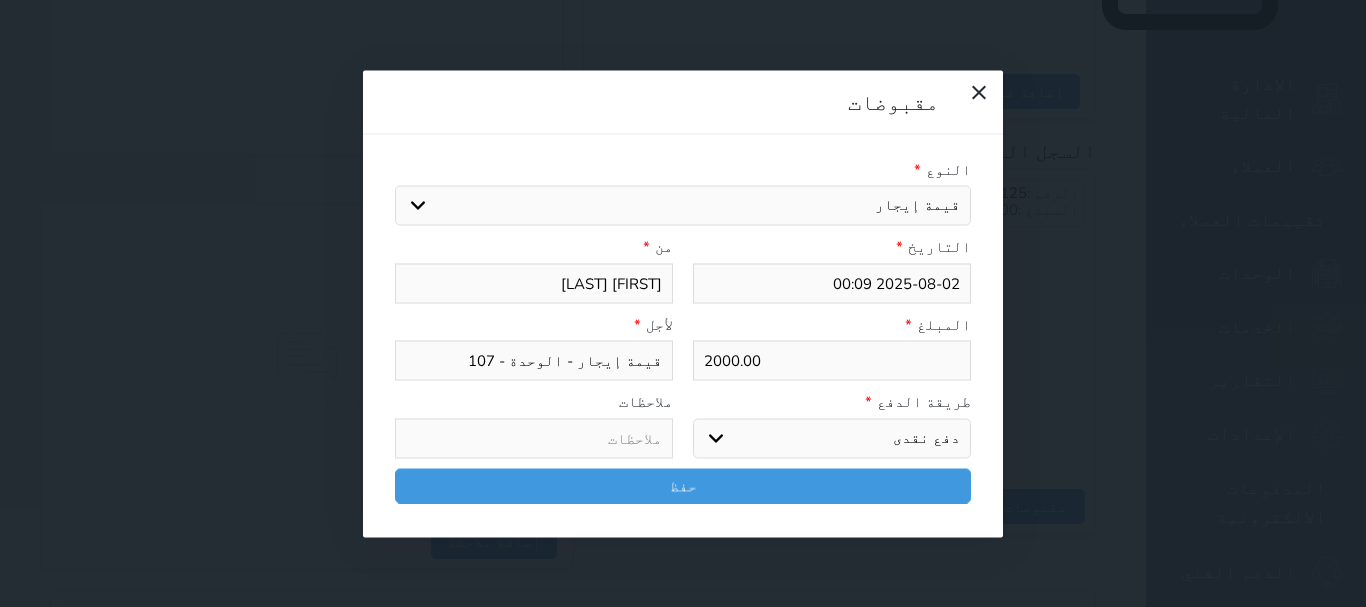 click on "اختر طريقة الدفع   دفع نقدى   تحويل بنكى   مدى   بطاقة ائتمان   آجل" at bounding box center (832, 438) 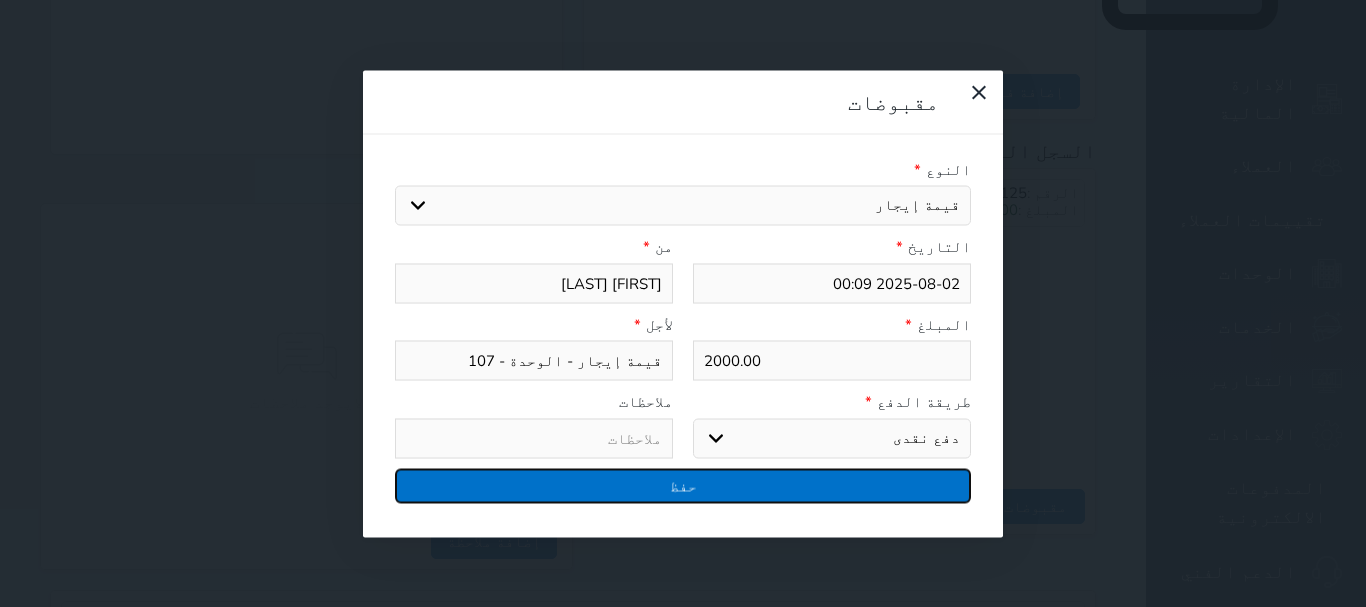 click on "حفظ" at bounding box center (683, 485) 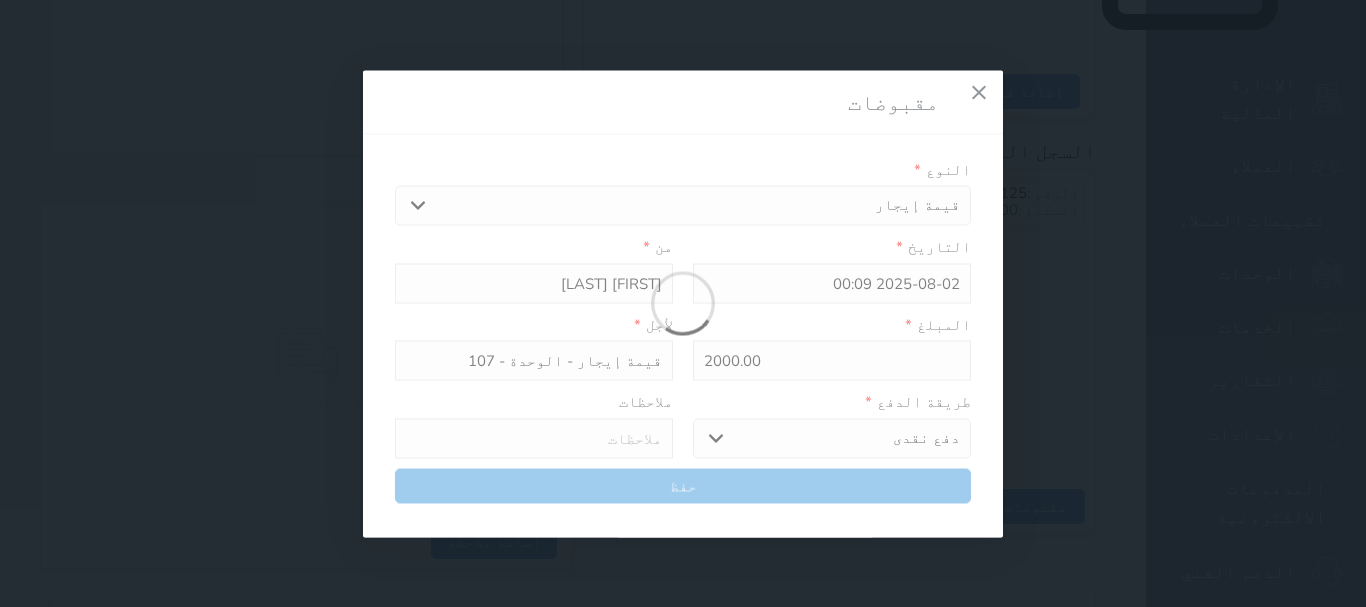 select 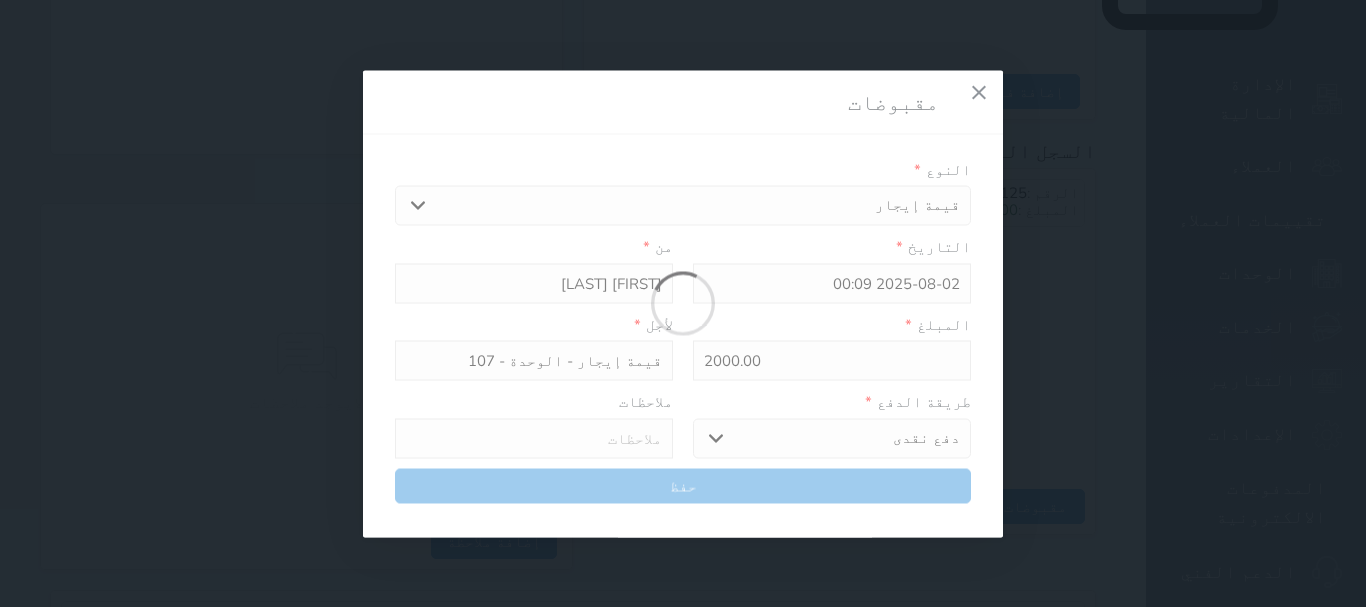 type 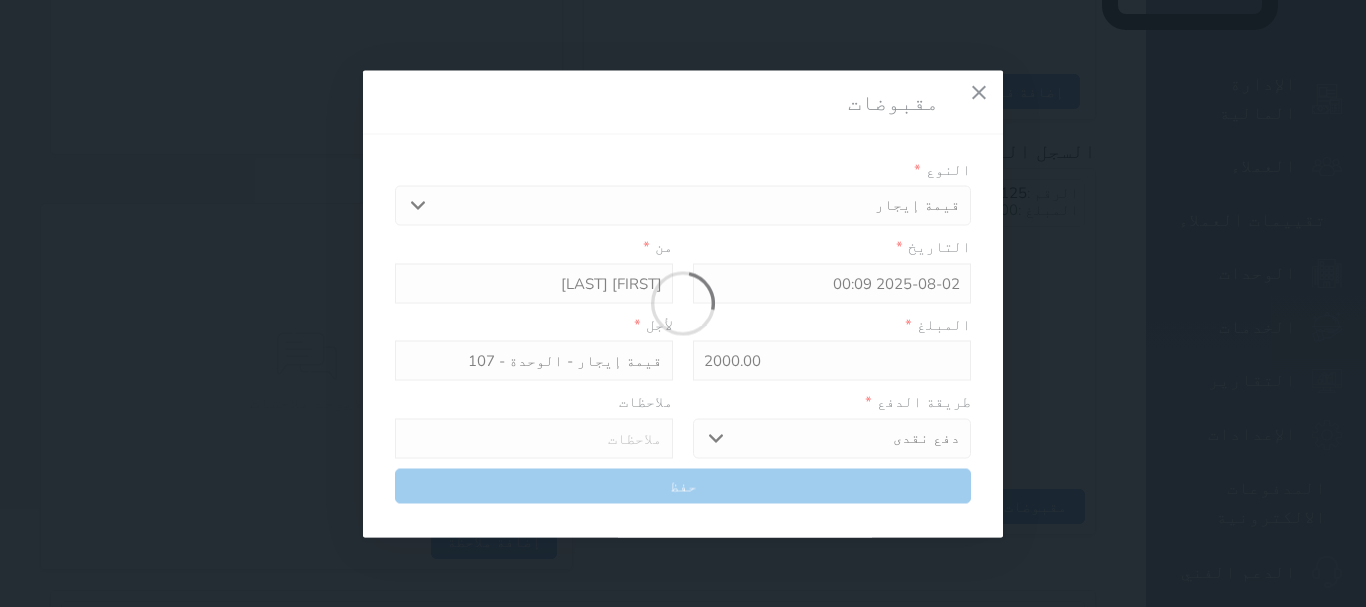 type on "0" 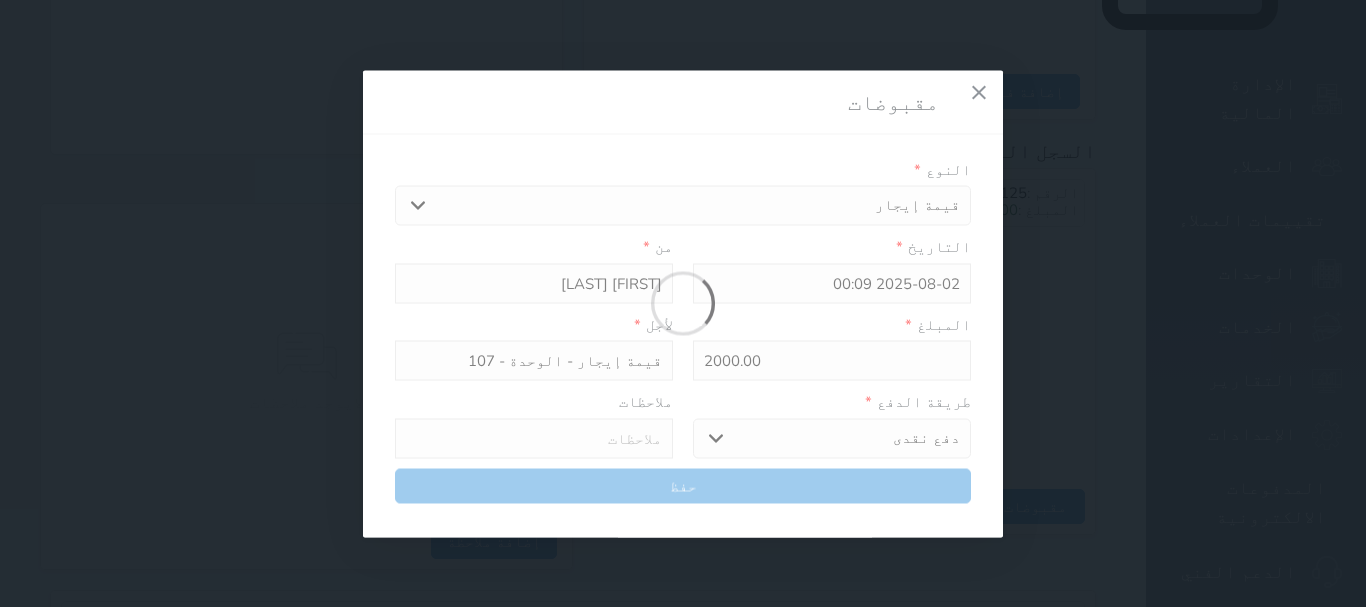 select 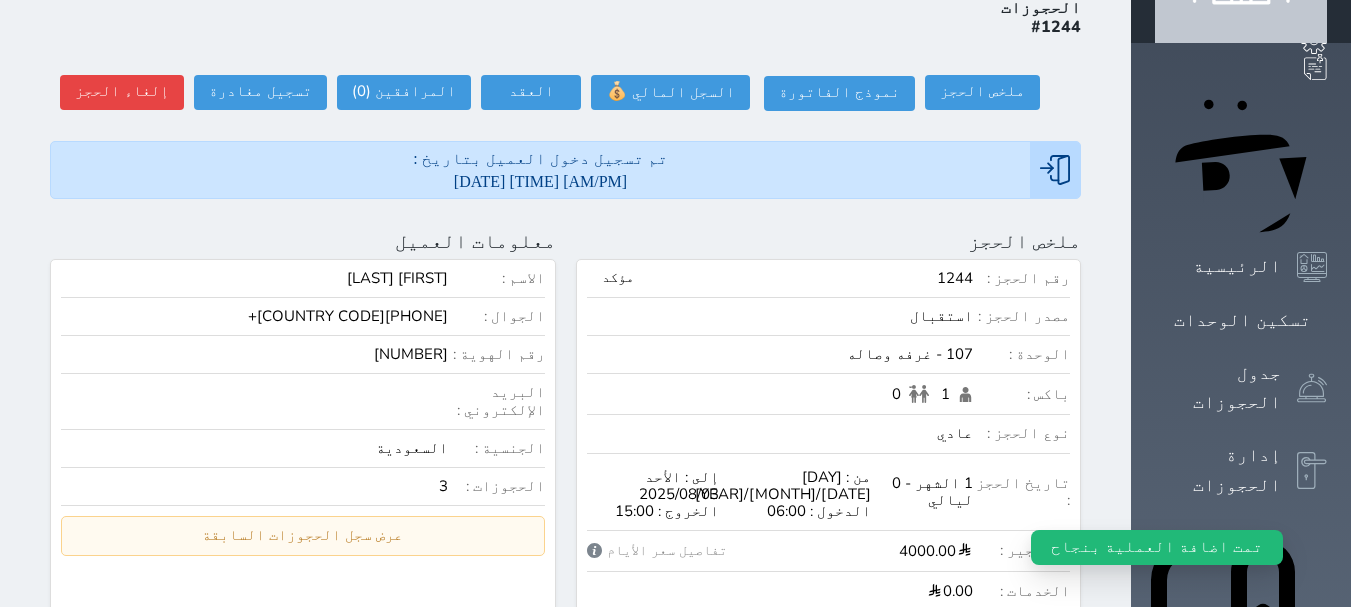 scroll, scrollTop: 119, scrollLeft: 0, axis: vertical 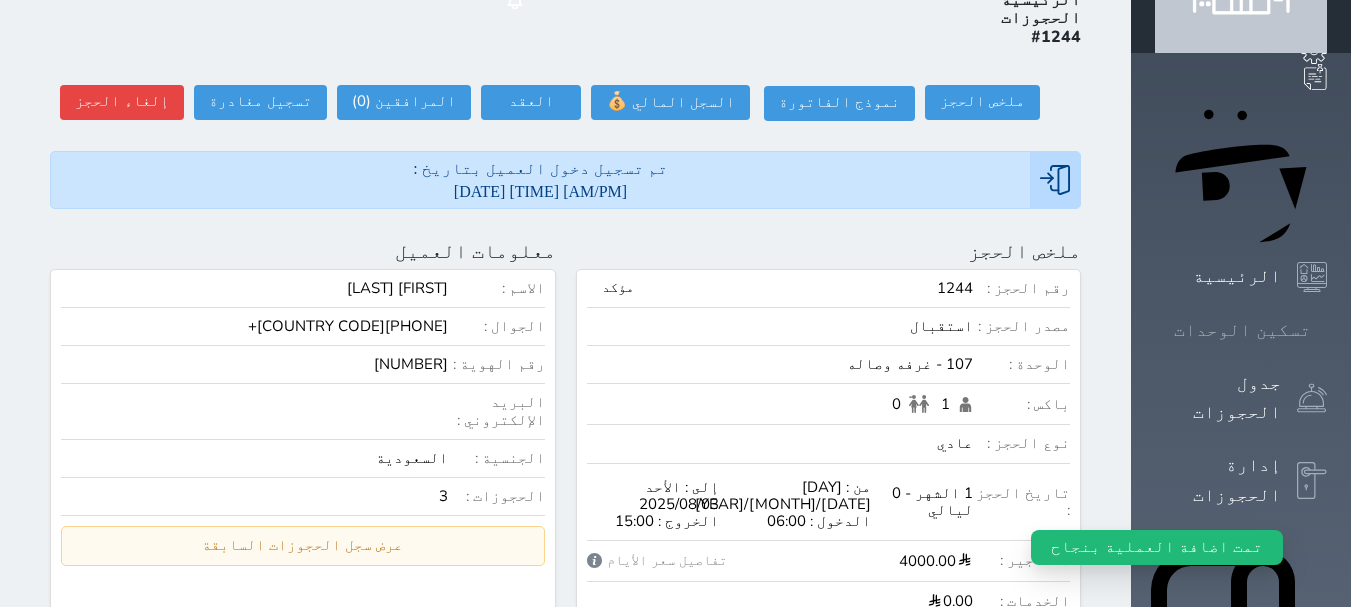 click on "تسكين الوحدات" at bounding box center (1242, 330) 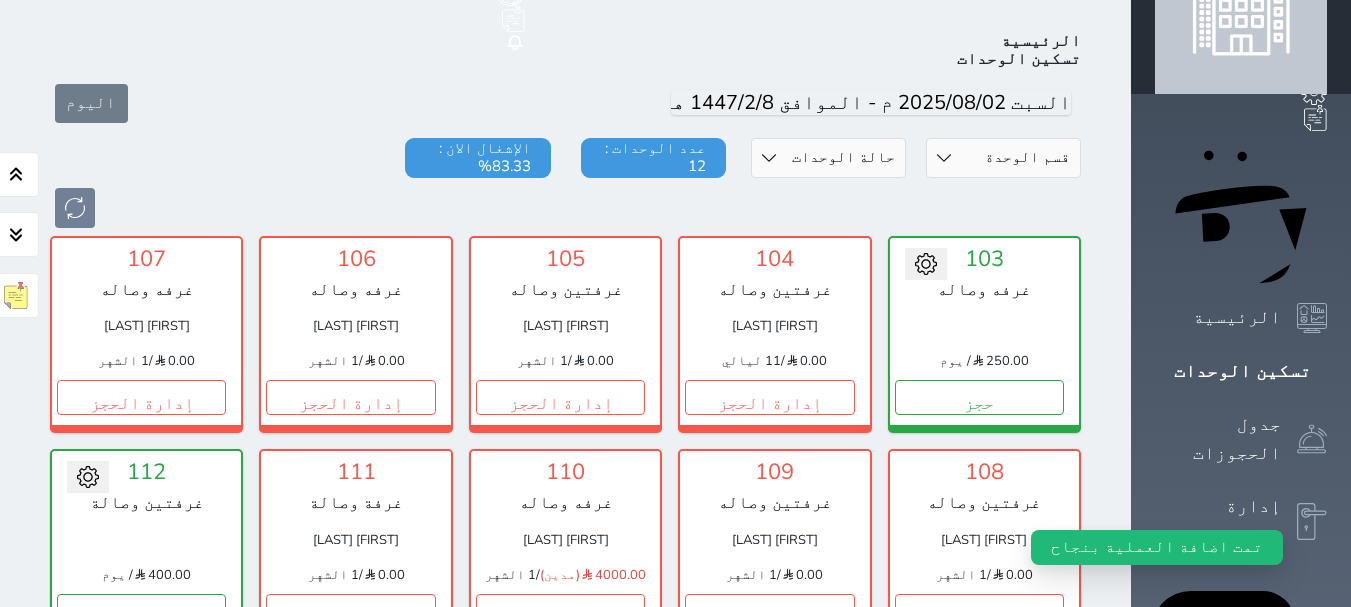 scroll, scrollTop: 178, scrollLeft: 0, axis: vertical 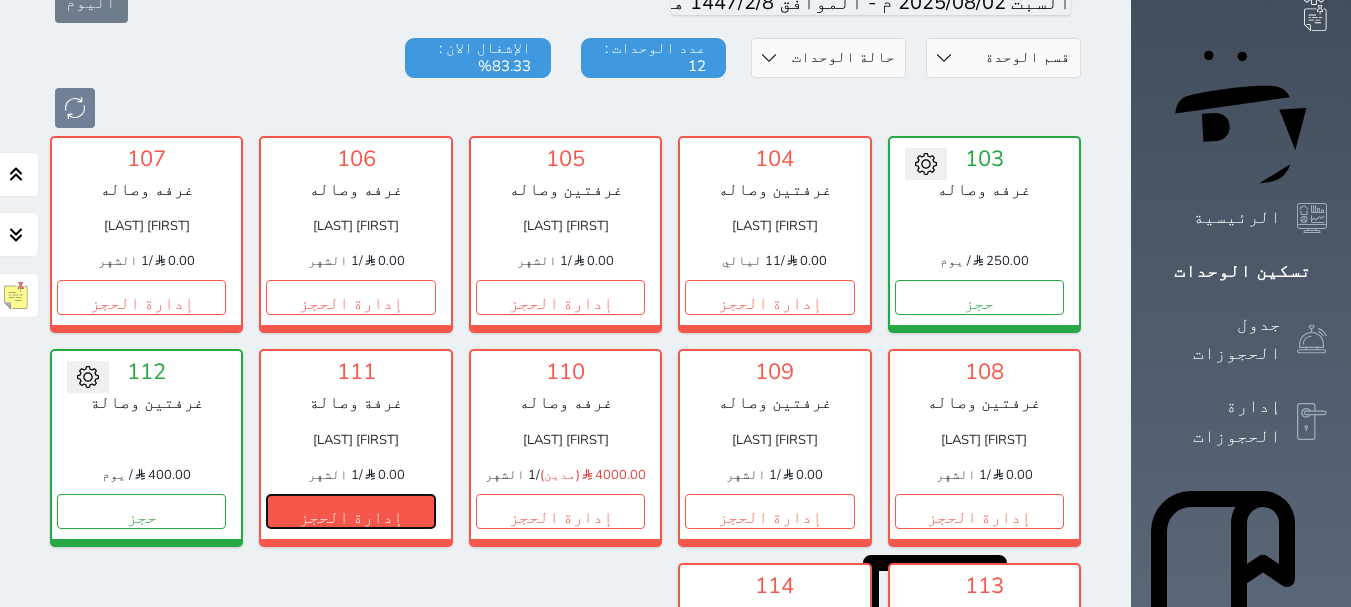 click on "إدارة الحجز" at bounding box center (350, 511) 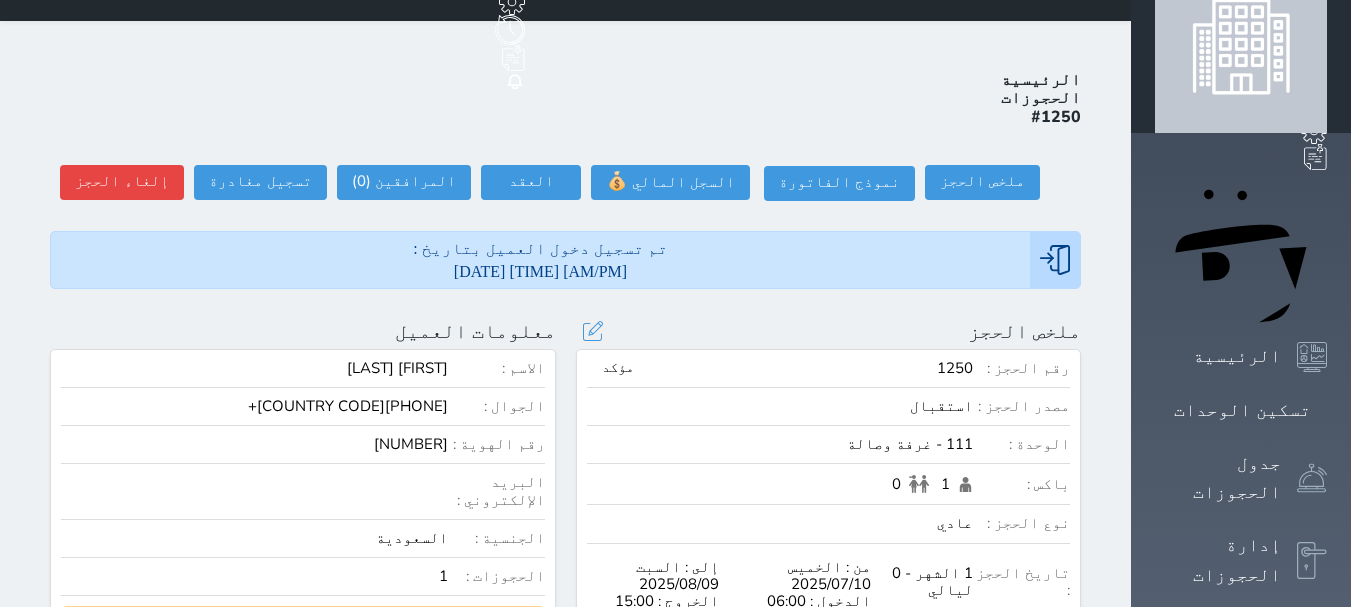 scroll, scrollTop: 0, scrollLeft: 0, axis: both 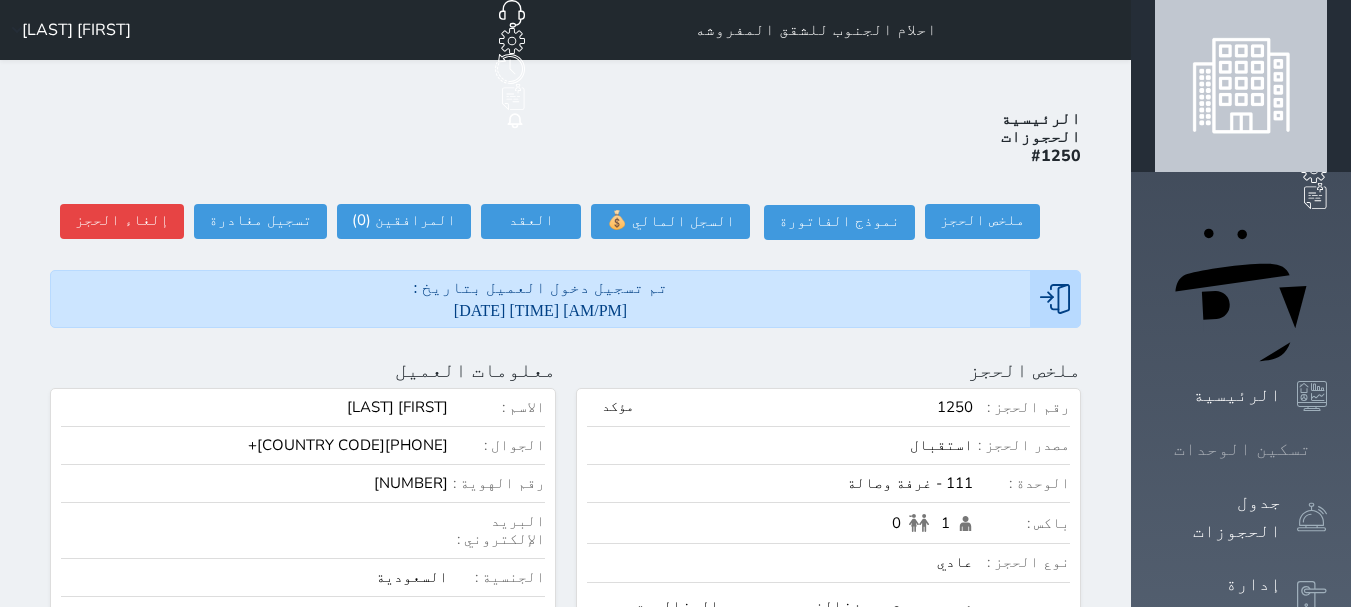 click on "تسكين الوحدات" at bounding box center (1242, 449) 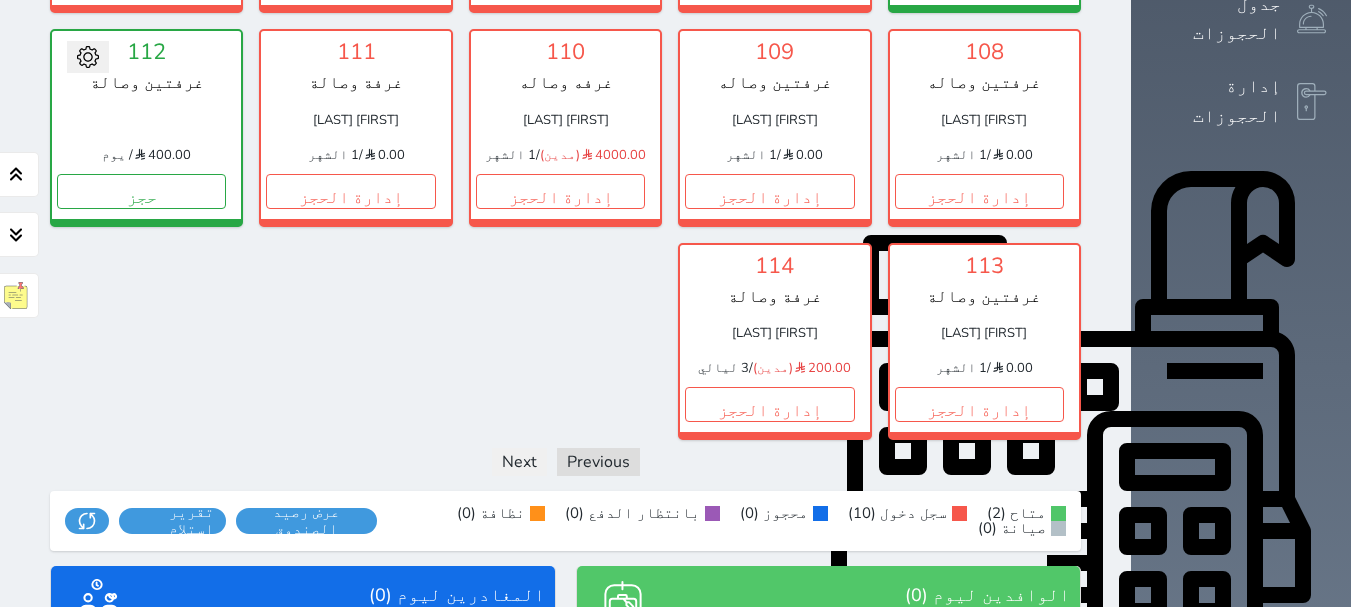 scroll, scrollTop: 702, scrollLeft: 0, axis: vertical 